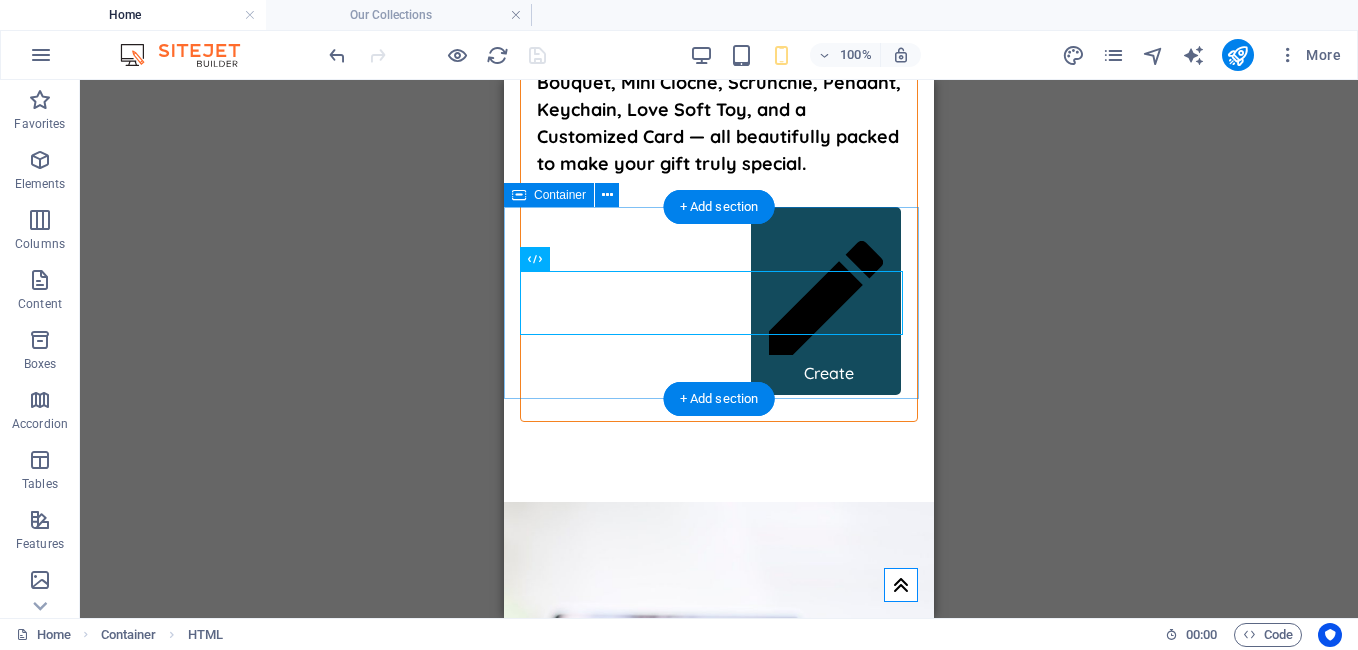 scroll, scrollTop: 0, scrollLeft: 0, axis: both 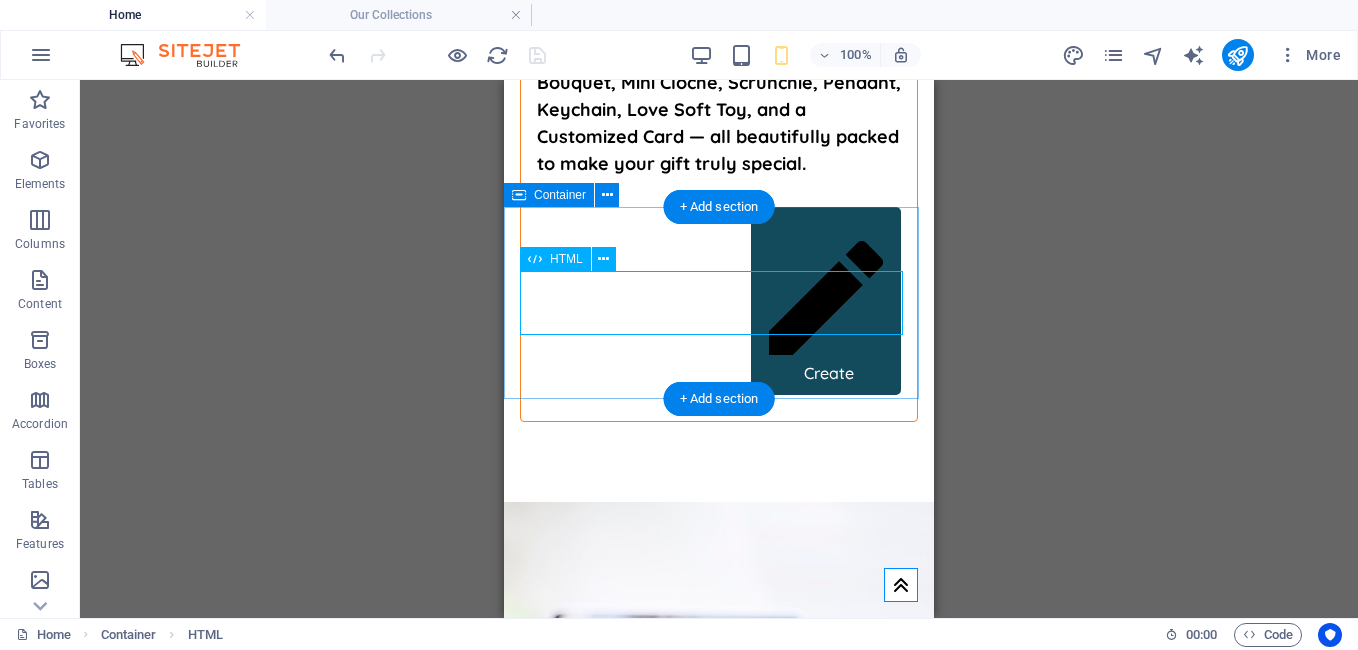 click on "★★★★☆
4.8/5.0
(120 Reviews)
Customer Reviews
[FIRST] [LAST]  - ★★★★★ Loved the candle scent and packaging!
[FIRST] [LAST]  - ★★★★☆ Elegant and long-lasting fragrance.
[FIRST] [LAST]  - ★★★★★ Perfect for gifting. Amazing!" at bounding box center [719, 3588] 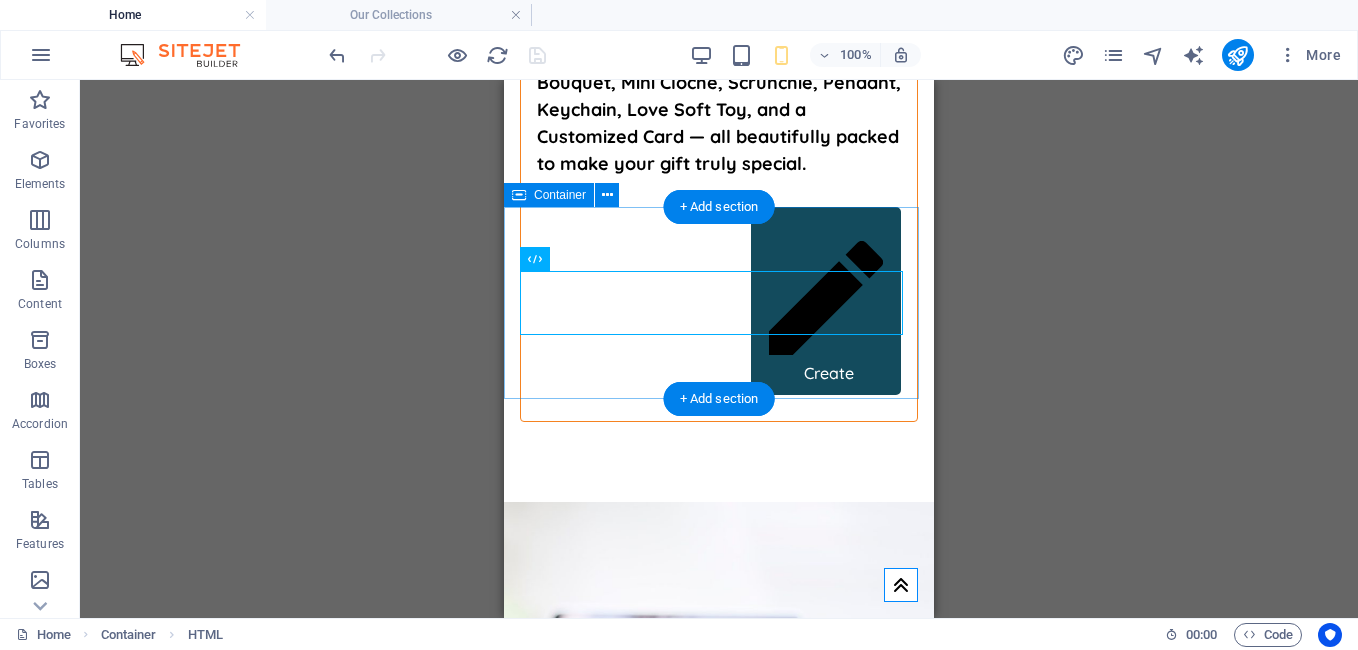 click on "★★★★☆
4.8/5.0
(120 Reviews)
Customer Reviews
[FIRST] [LAST]  - ★★★★★ Loved the candle scent and packaging!
[FIRST] [LAST]  - ★★★★☆ Elegant and long-lasting fragrance.
[FIRST] [LAST]  - ★★★★★ Perfect for gifting. Amazing!" at bounding box center [719, 3588] 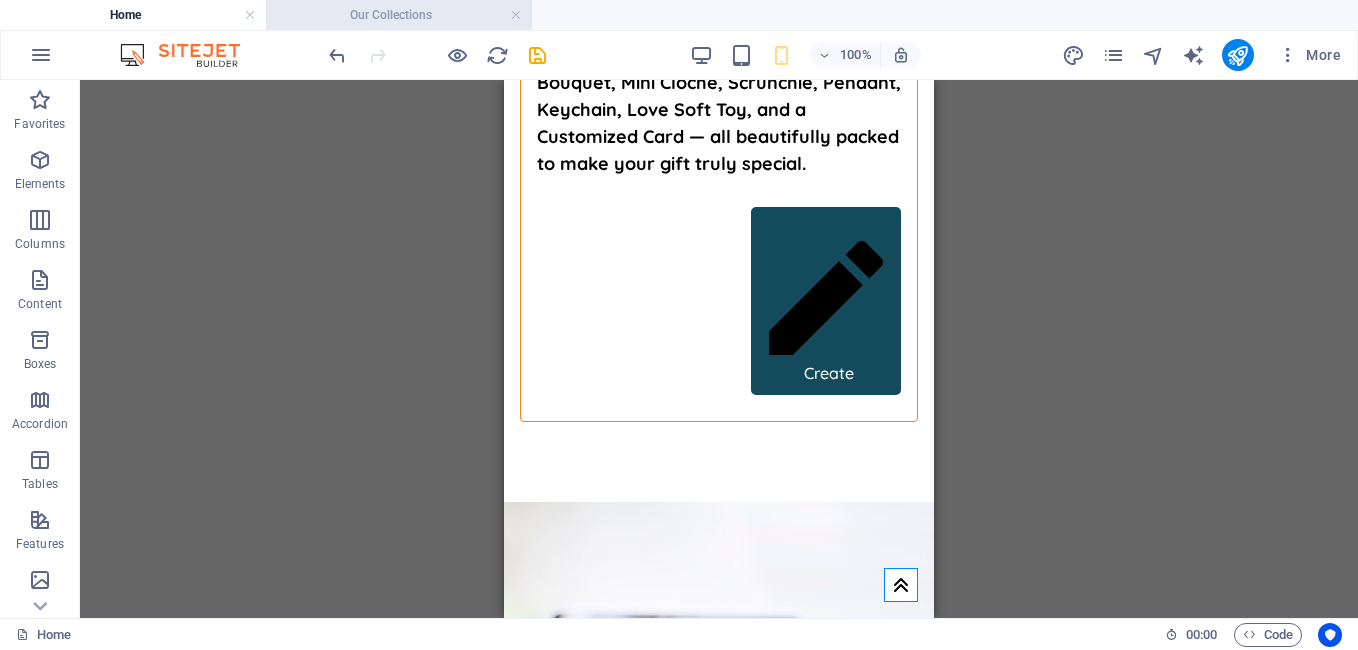 click on "Our Collections" at bounding box center [399, 15] 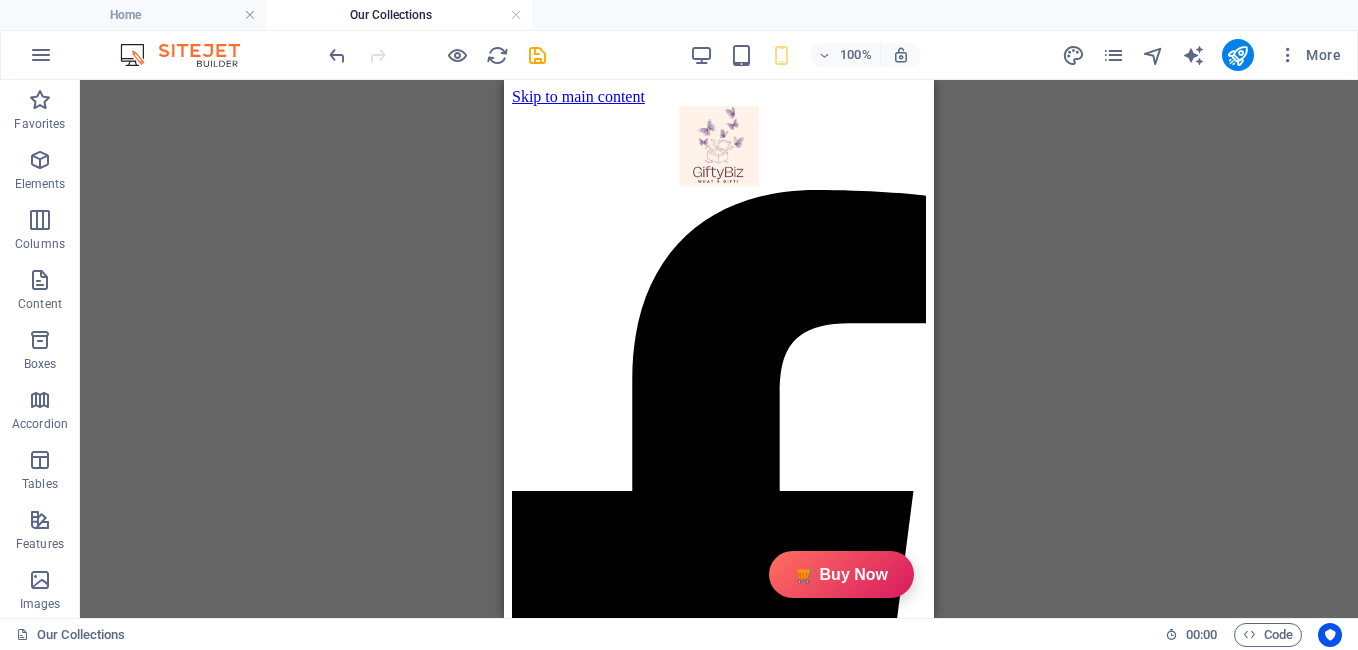 scroll, scrollTop: 2183, scrollLeft: 0, axis: vertical 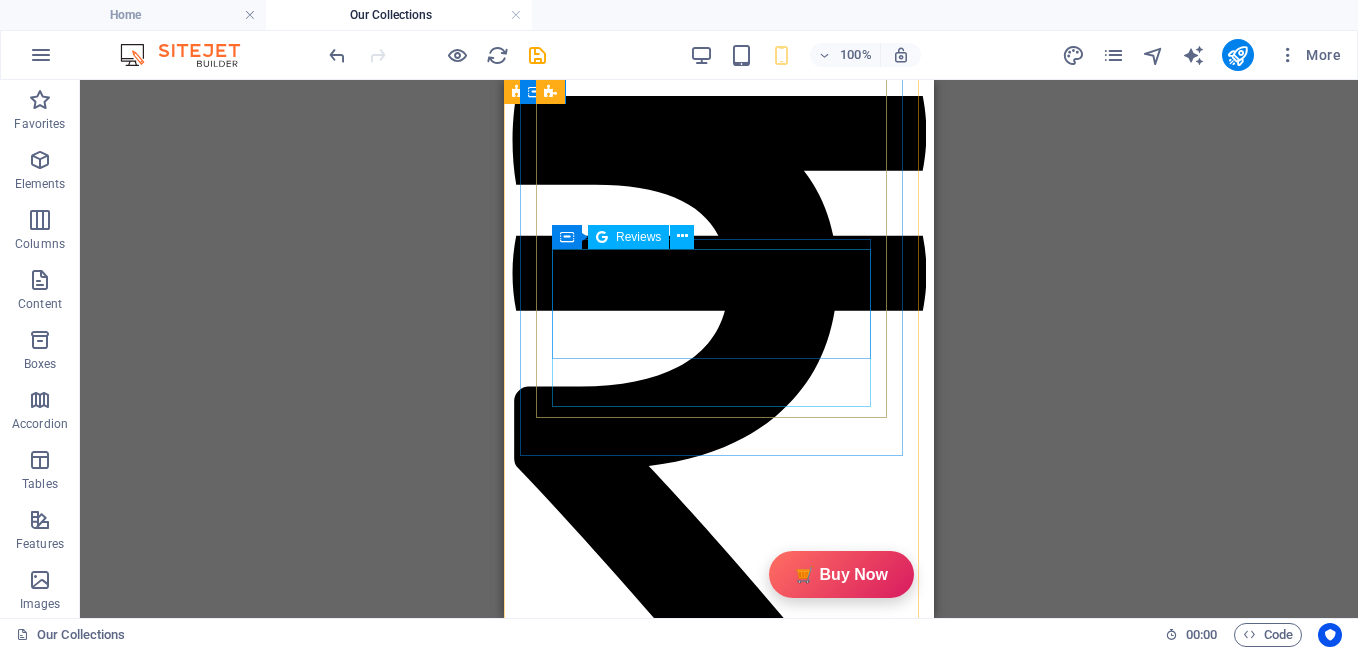 click on "4.7 Read our 16,564 reviews Free Google Reviews widget
Panel only seen by widget owner
Edit widget
Views
3% Share 🔥" at bounding box center [687, 3308] 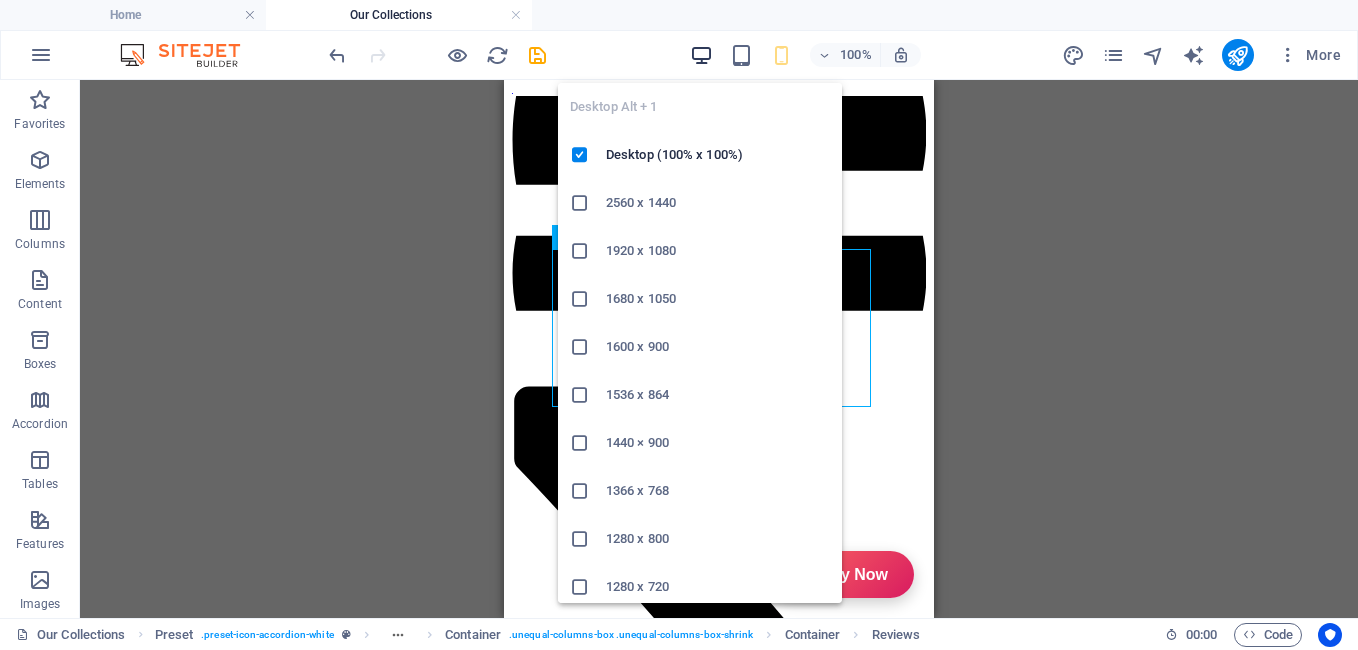 click at bounding box center (701, 55) 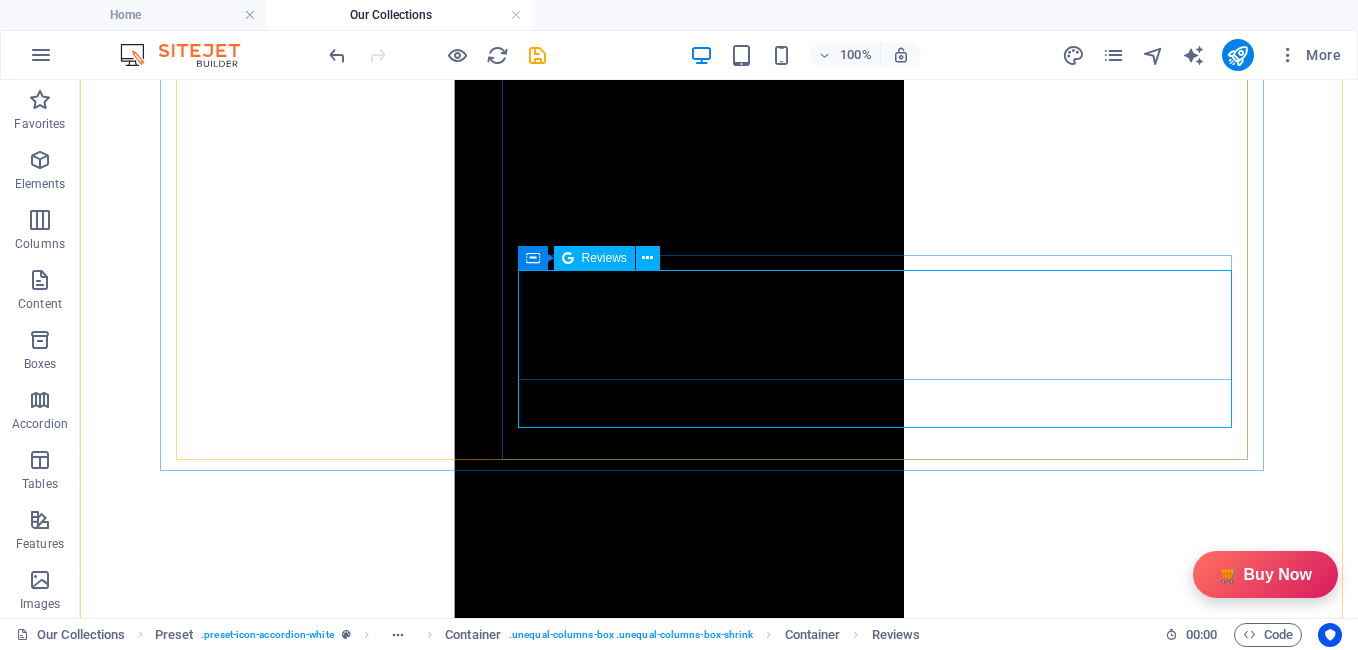 click on "4.7 Read our 16,564 reviews Free Google Reviews widget
Panel only seen by widget owner
Edit widget
Views
3% Share 🔥" at bounding box center (719, 10256) 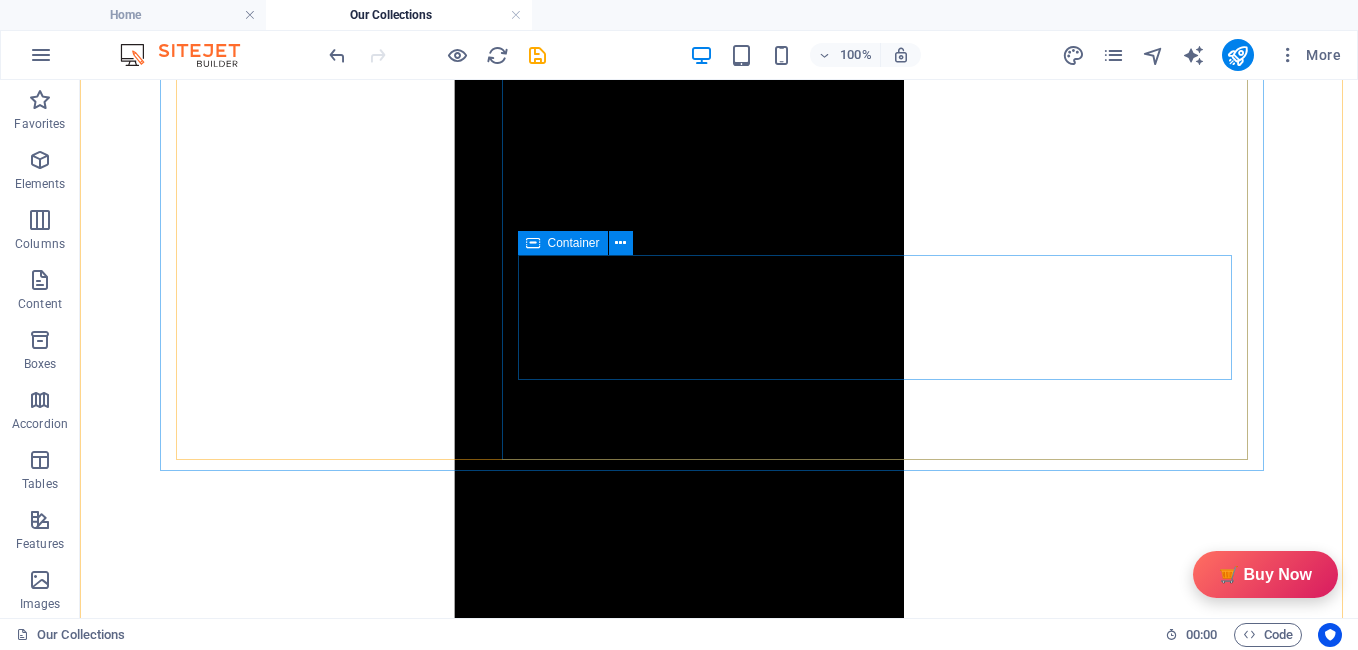 click at bounding box center [719, 10224] 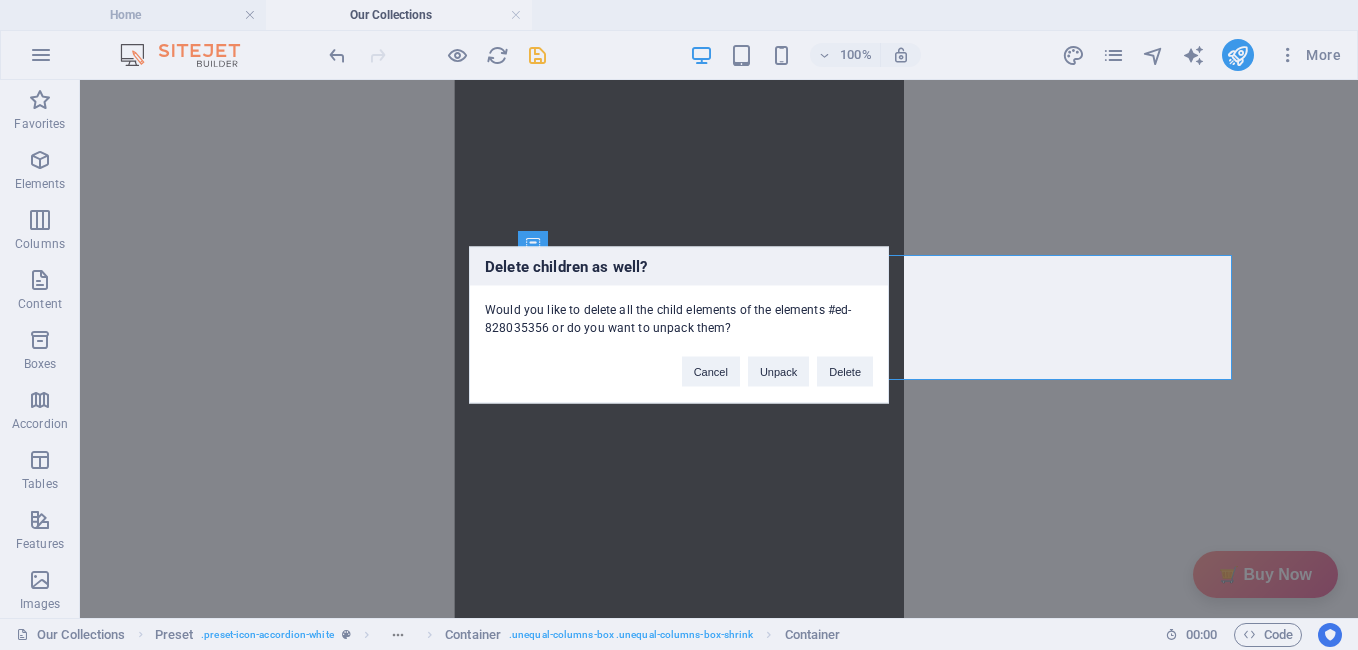 type 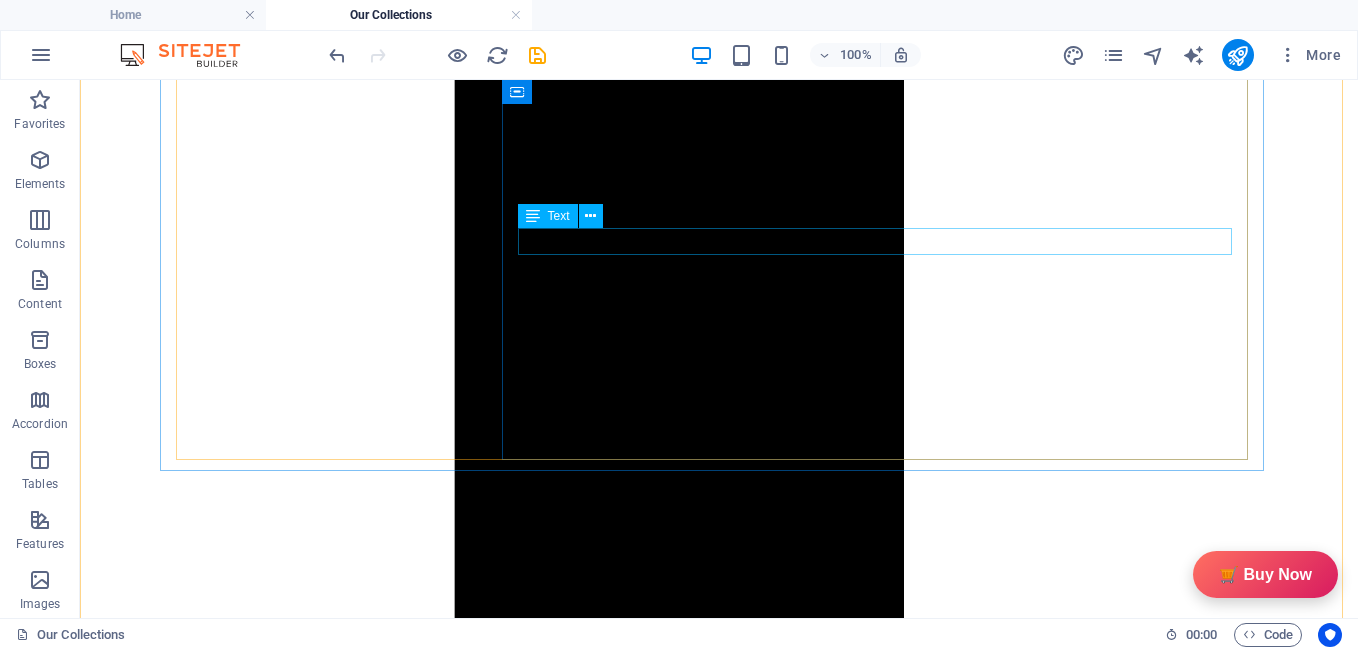 click on "Review" at bounding box center (719, 10135) 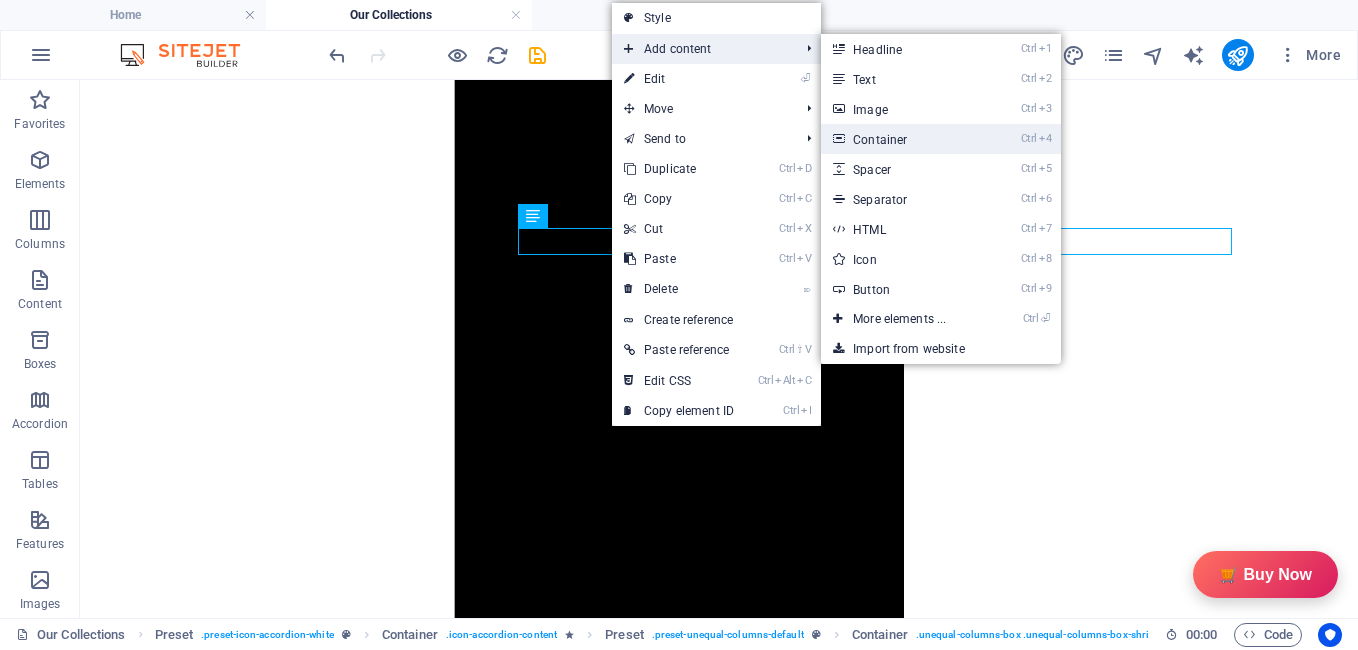 click on "Ctrl 4  Container" at bounding box center [903, 139] 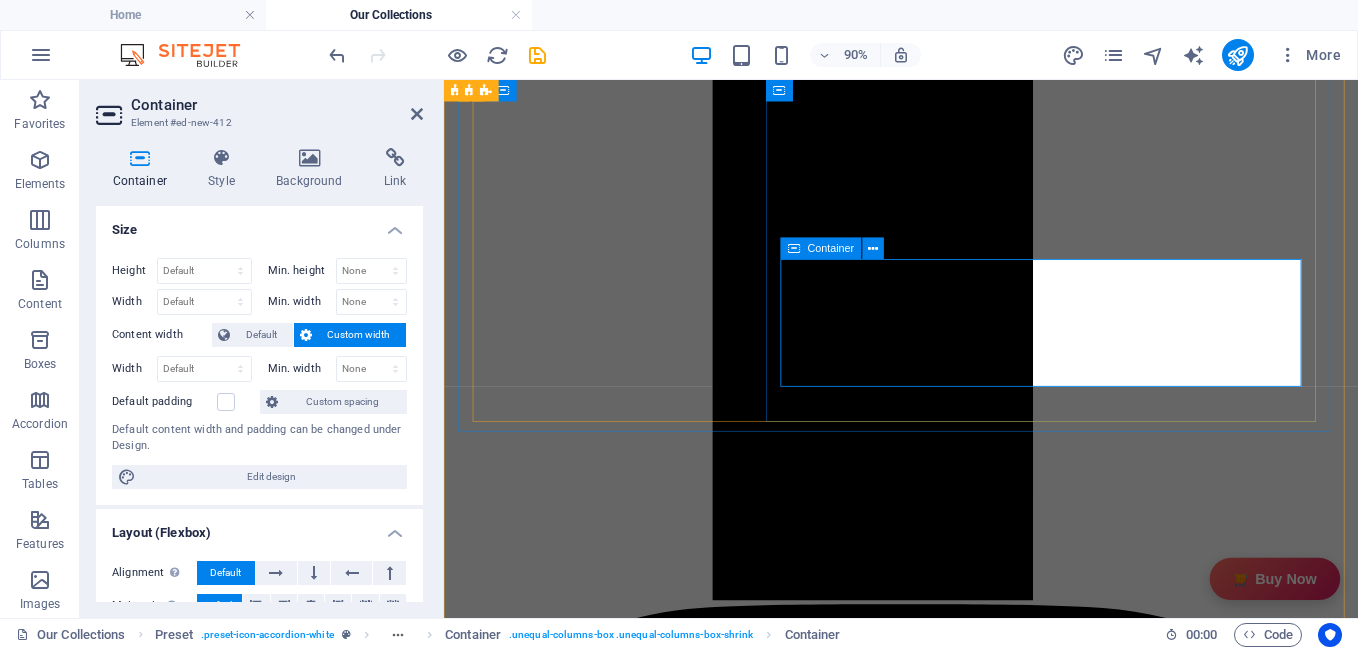 click on "Add elements" at bounding box center (893, 8449) 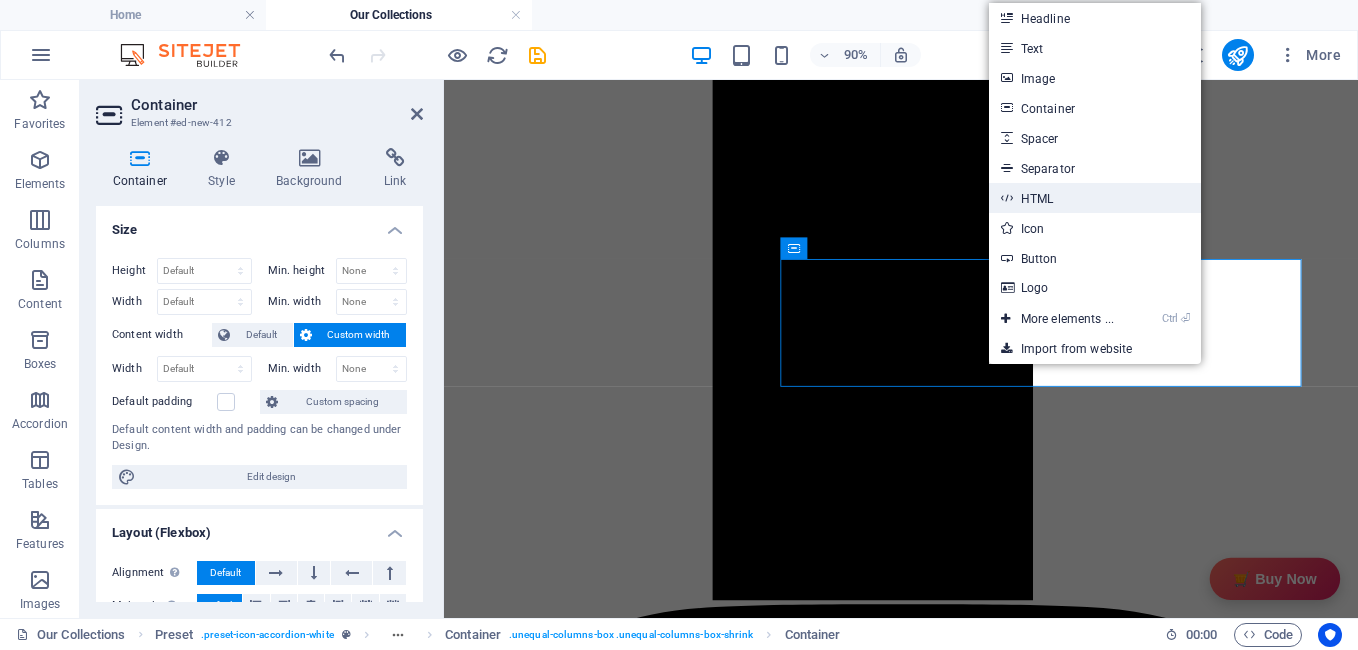 click on "HTML" at bounding box center (1095, 198) 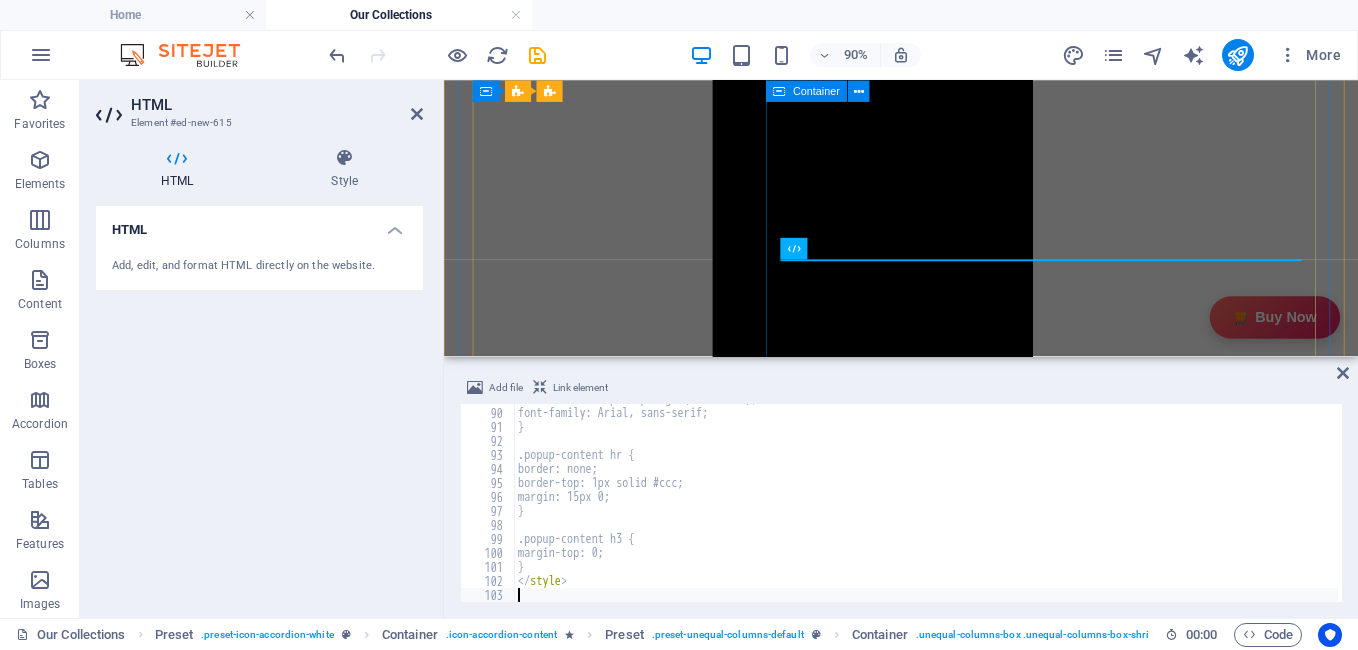 scroll, scrollTop: 1244, scrollLeft: 0, axis: vertical 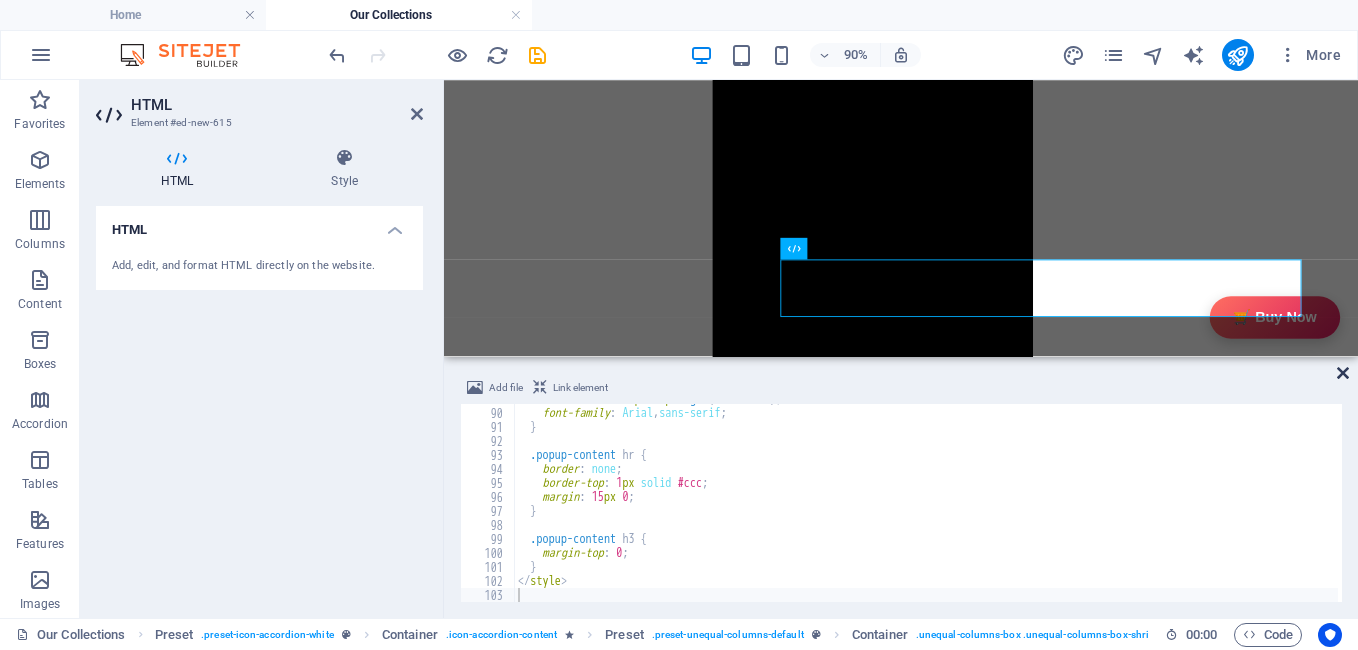 click at bounding box center [1343, 373] 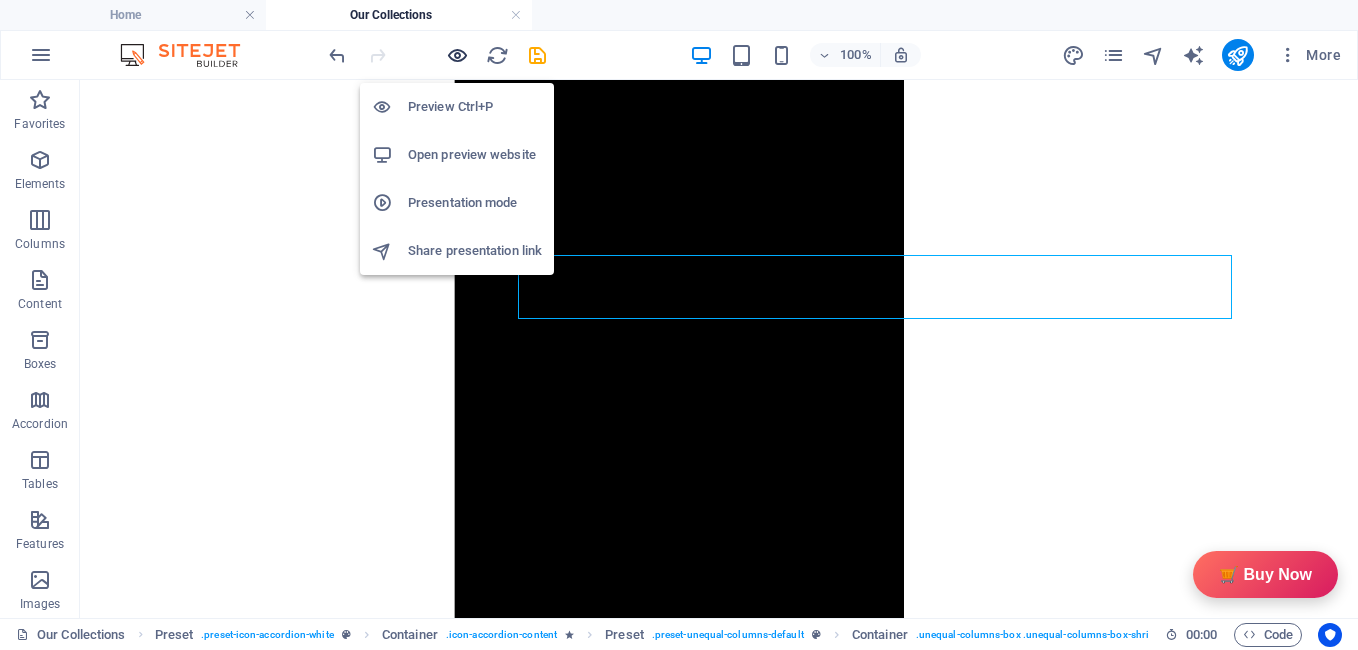 click at bounding box center [457, 55] 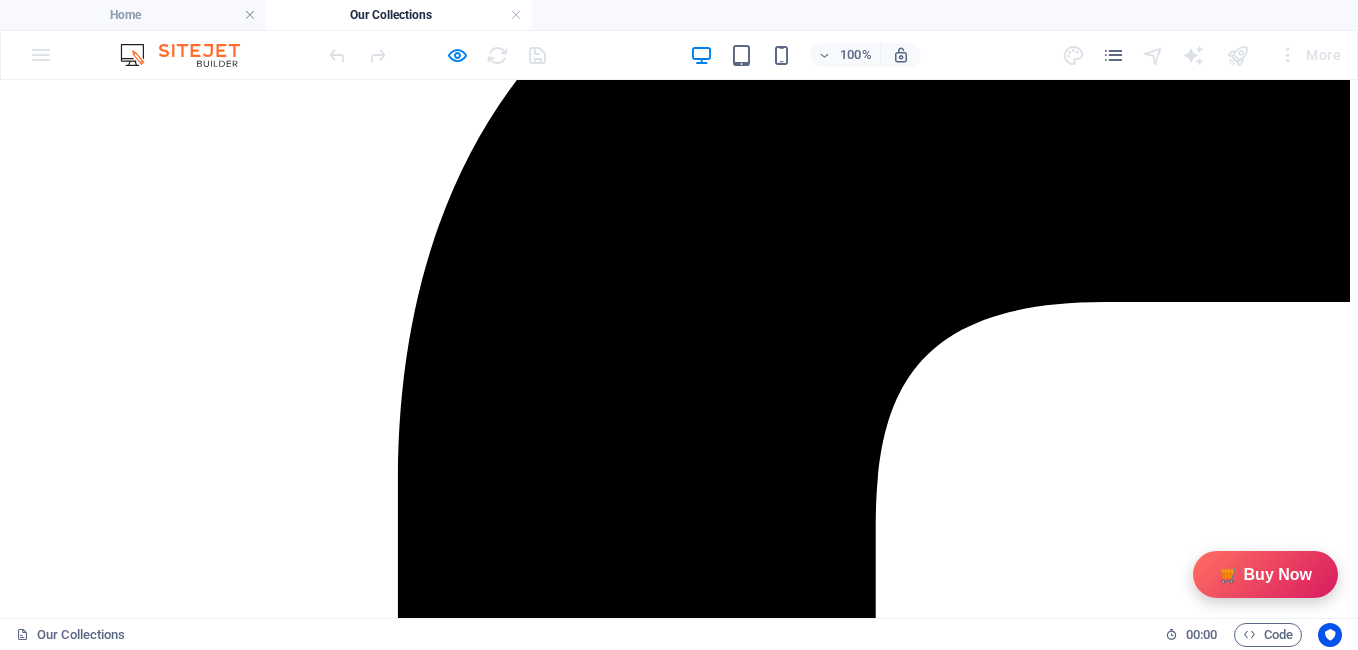 scroll, scrollTop: 366, scrollLeft: 0, axis: vertical 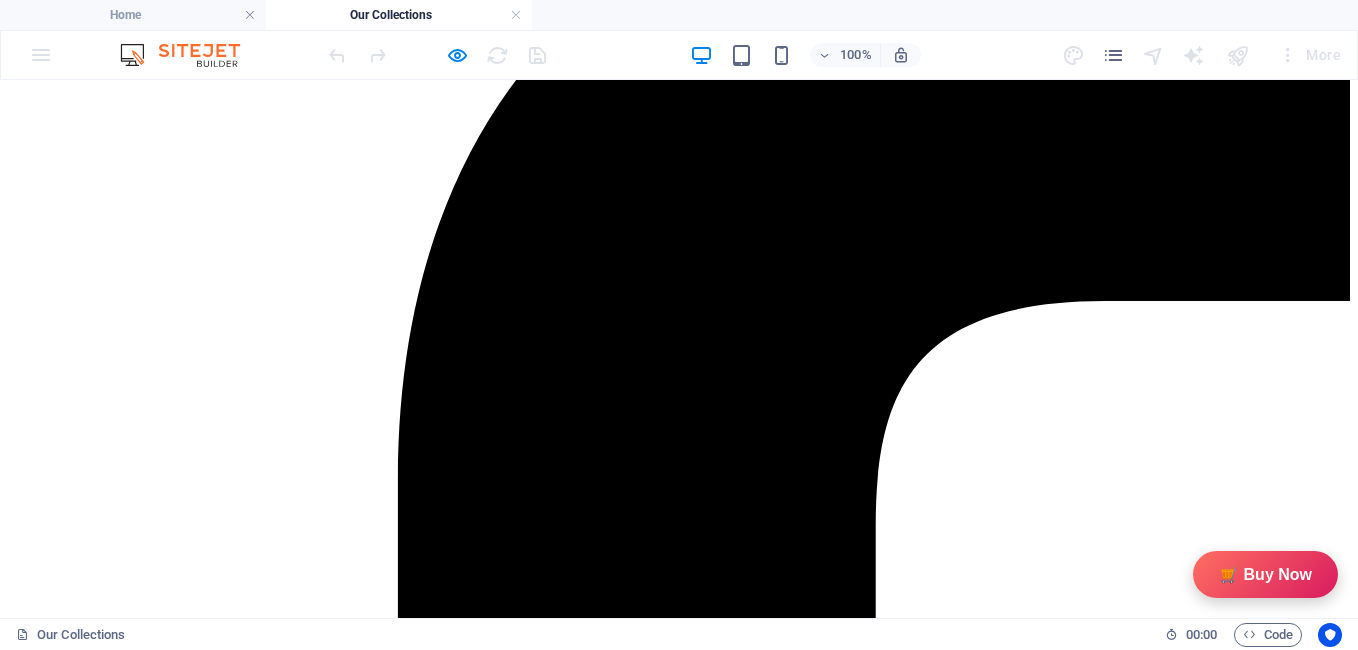 click on "Scented Candles" at bounding box center (71, 5723) 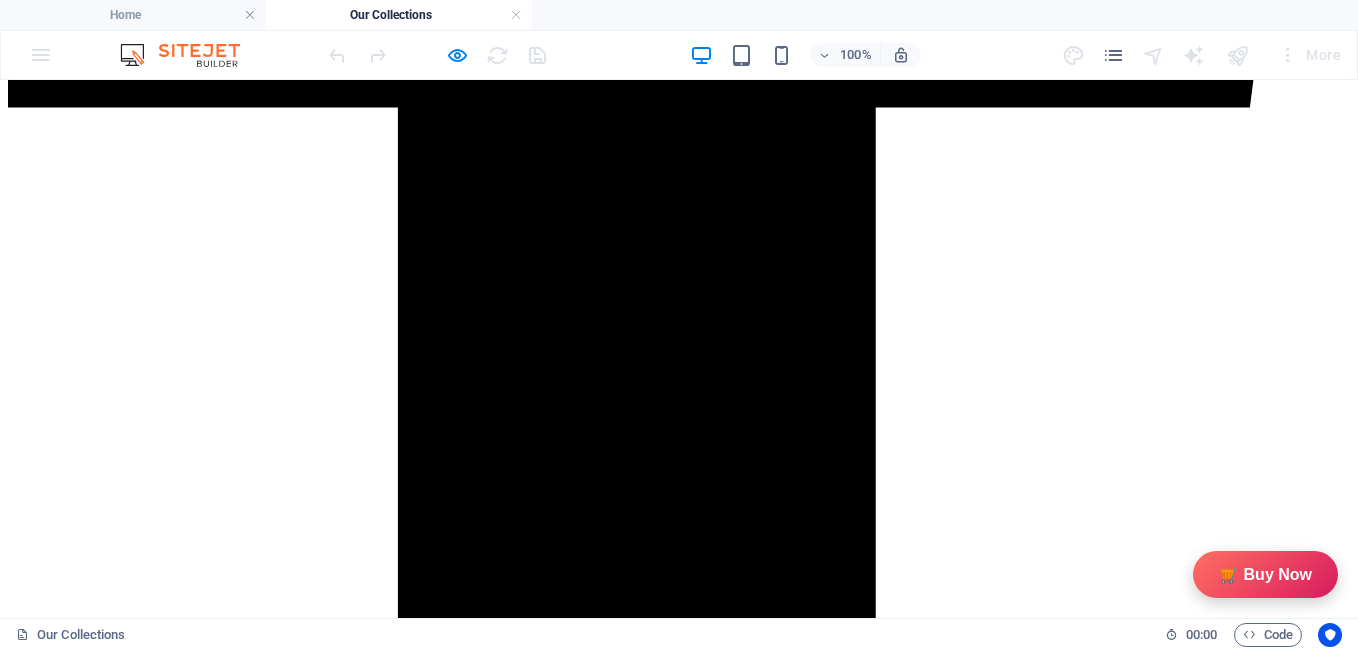 scroll, scrollTop: 1567, scrollLeft: 0, axis: vertical 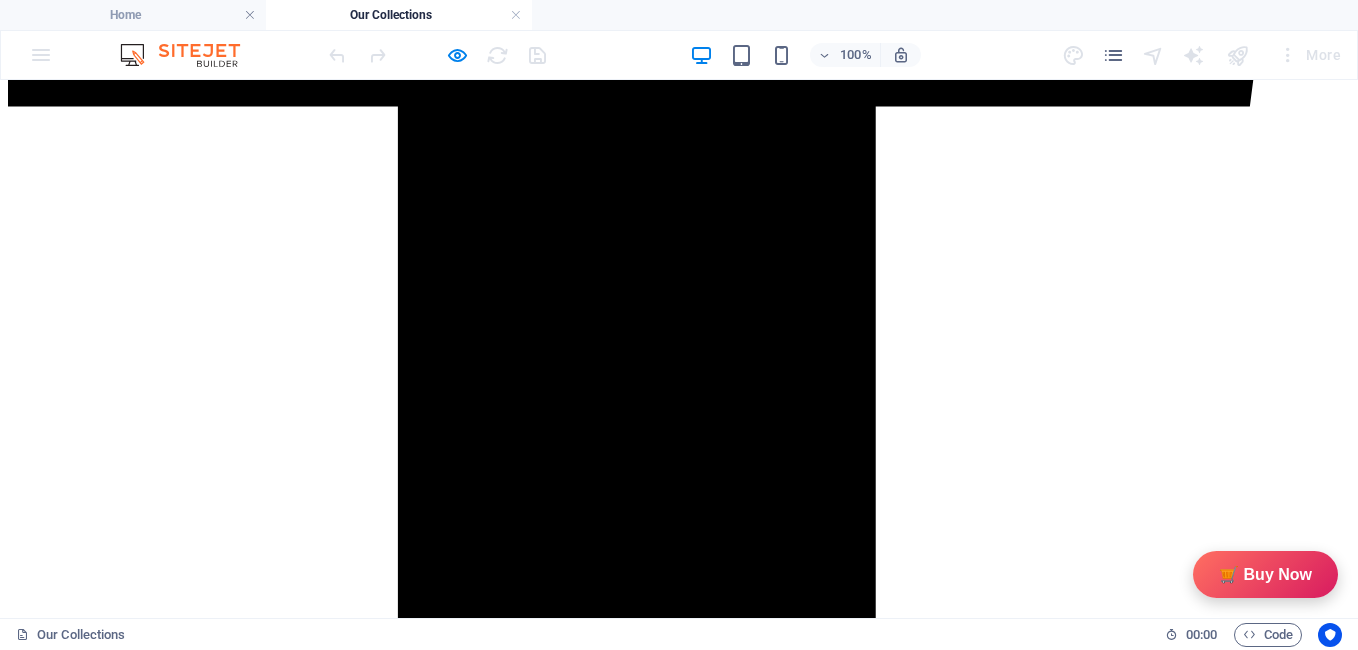 click on "4.8/5.0" at bounding box center (162, 10697) 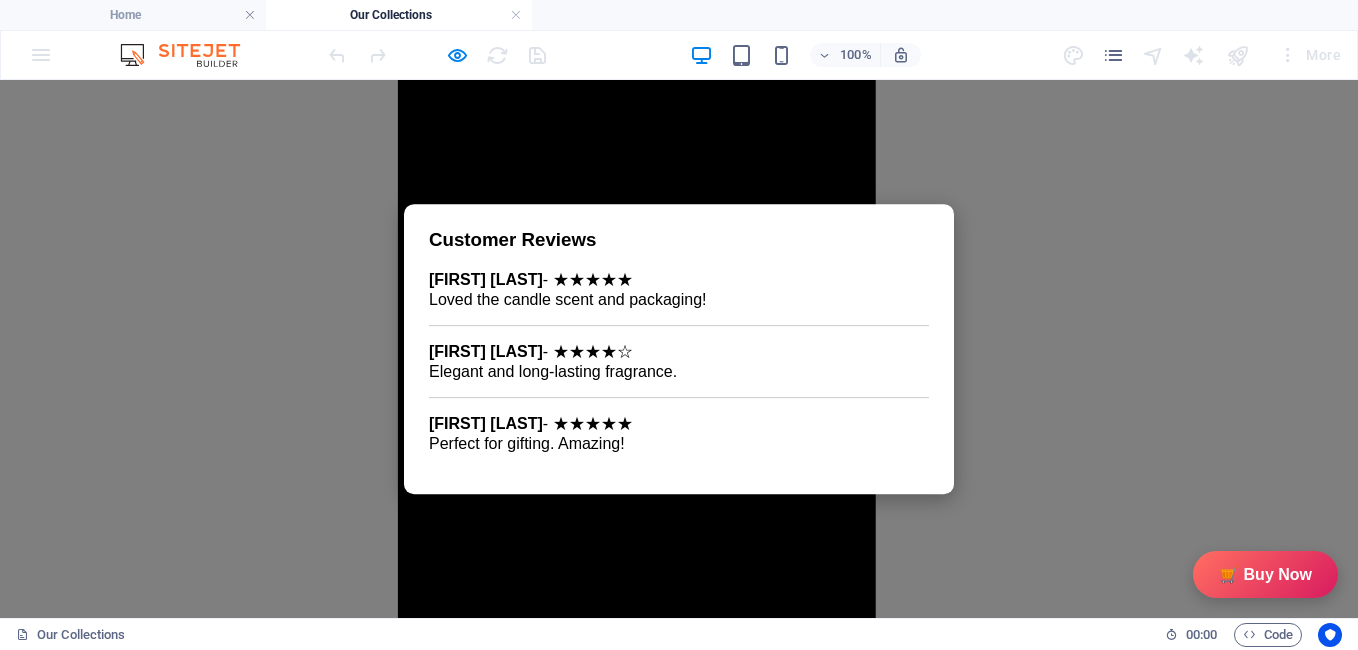 scroll, scrollTop: 1601, scrollLeft: 0, axis: vertical 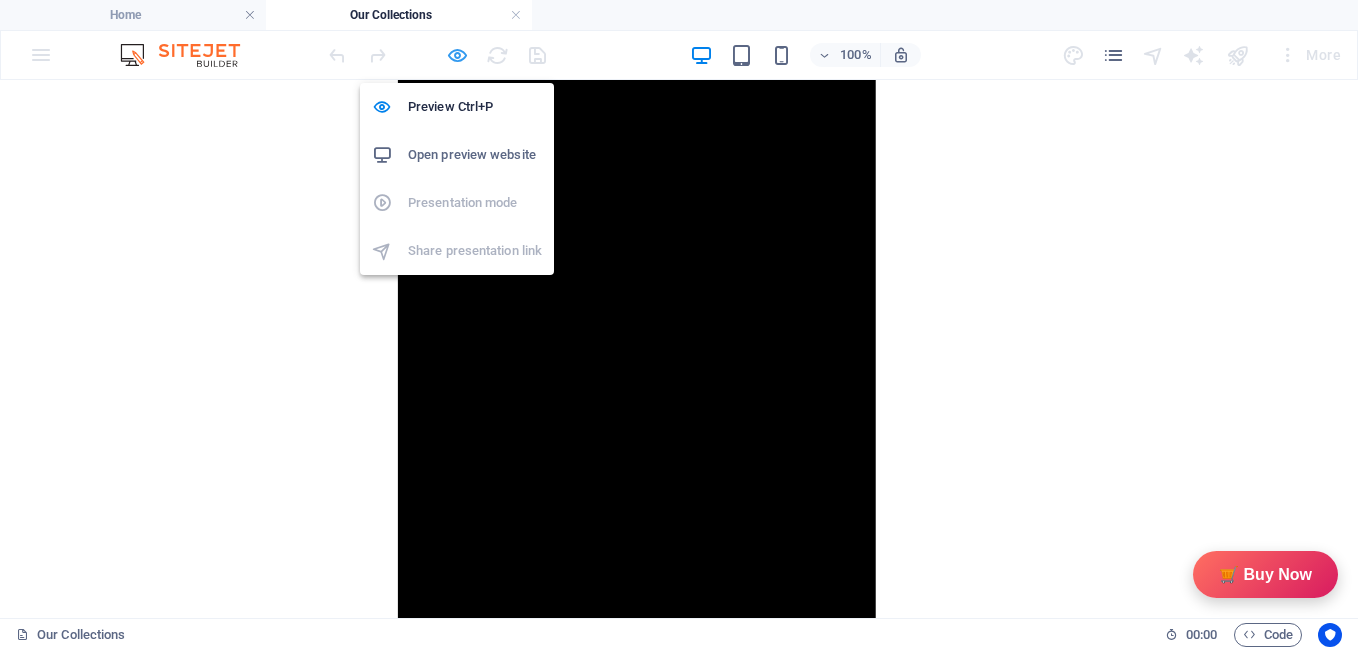 click at bounding box center (457, 55) 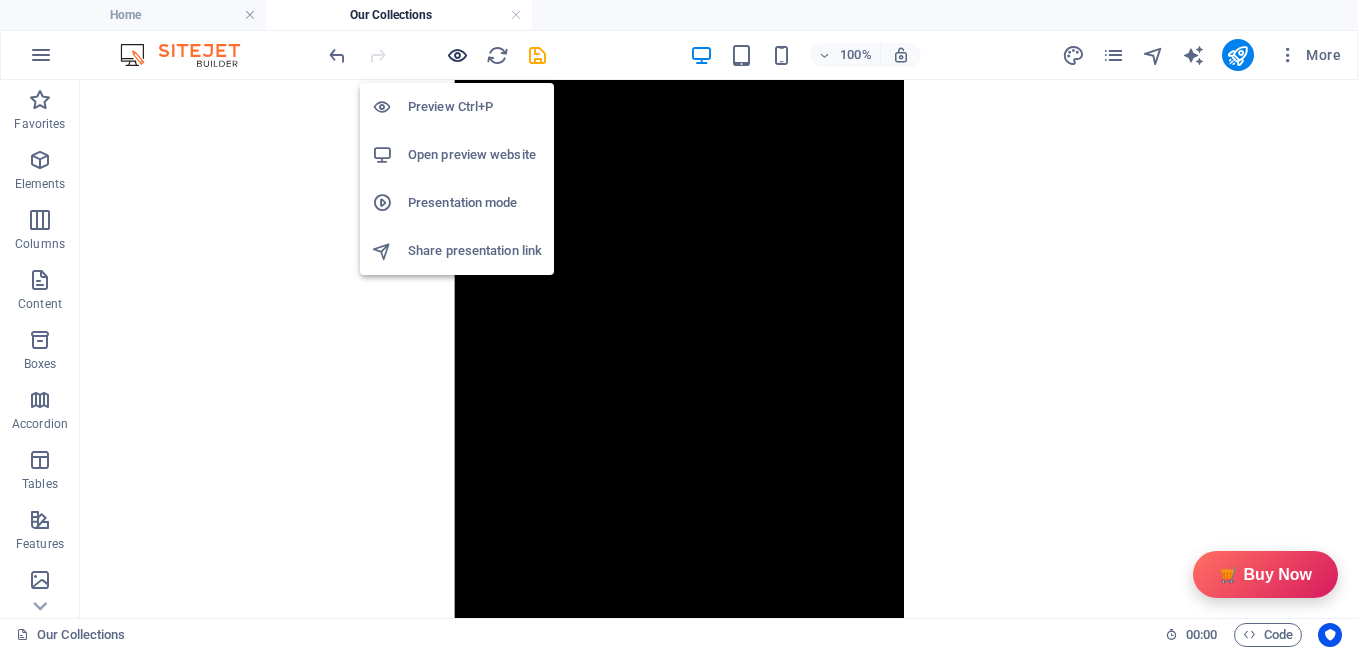 scroll, scrollTop: 1544, scrollLeft: 0, axis: vertical 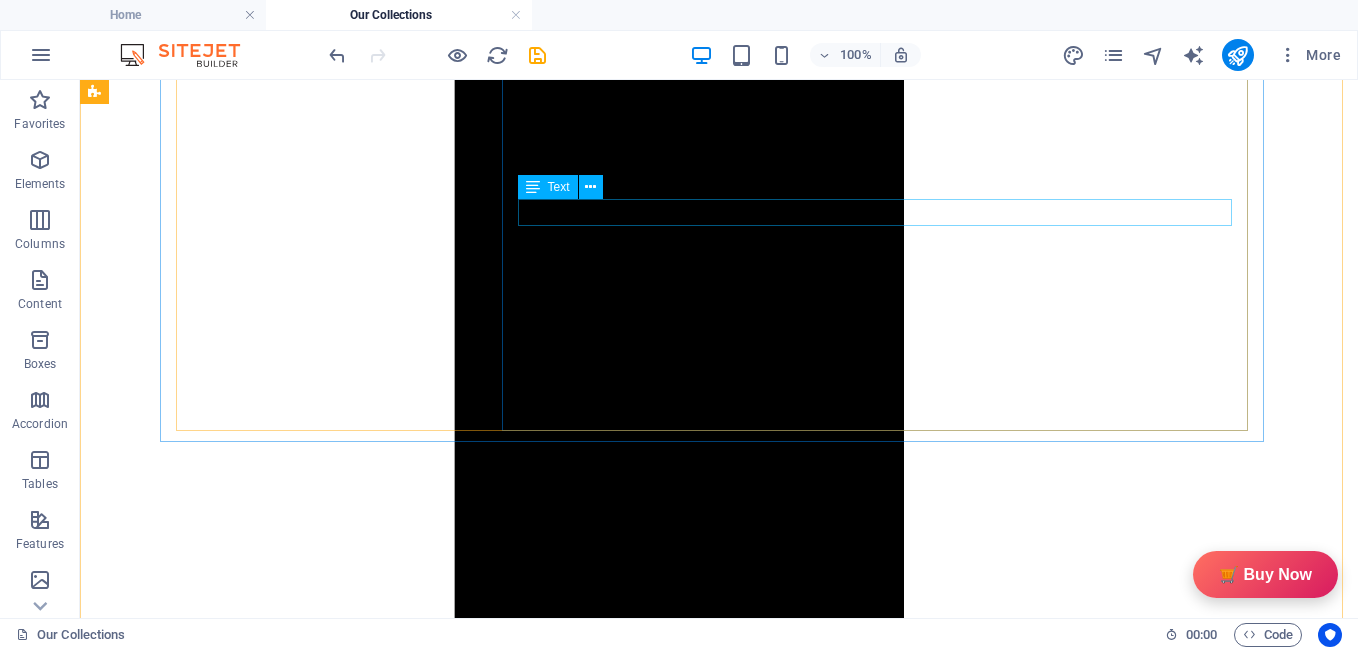 click on "Review" at bounding box center (719, 10106) 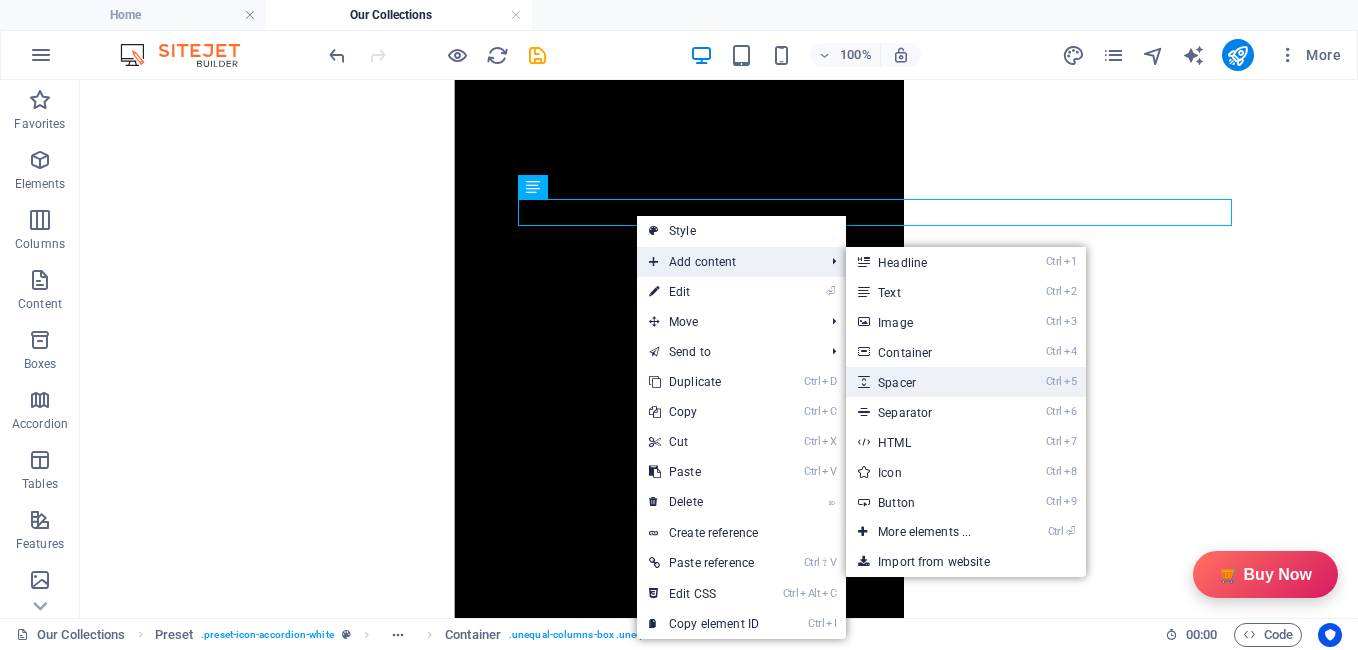 click on "Ctrl 5  Spacer" at bounding box center (928, 382) 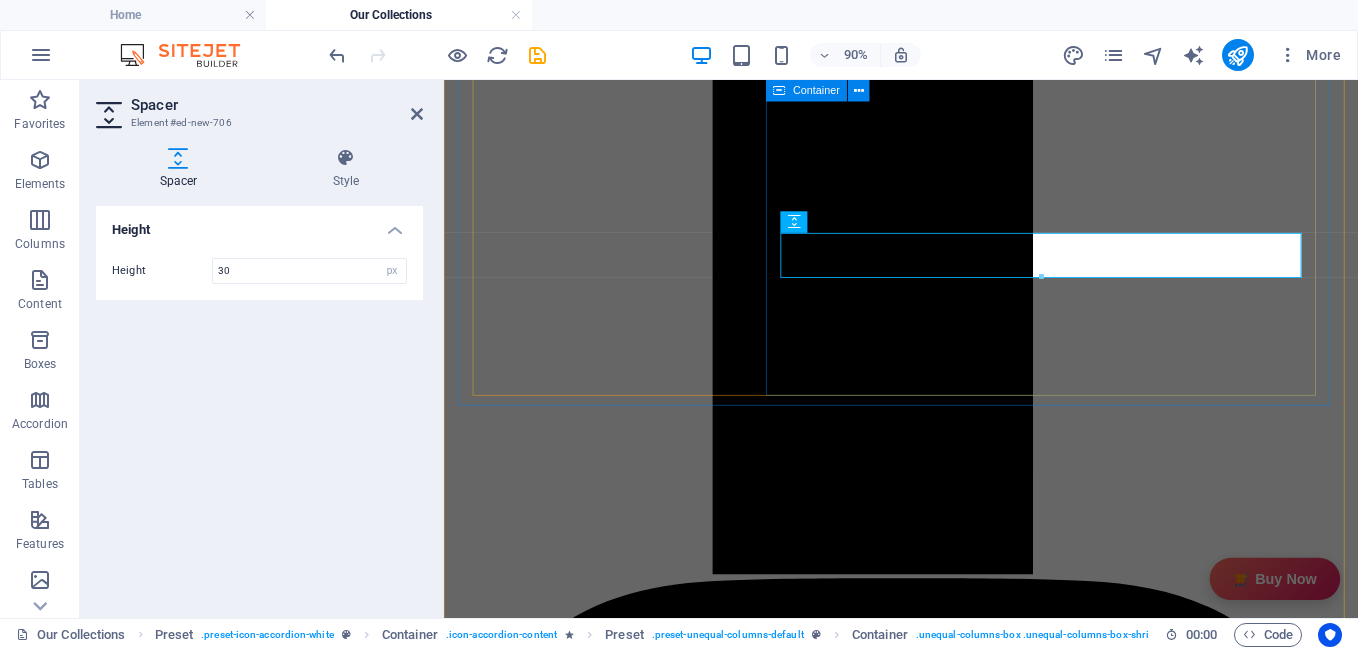 type on "30" 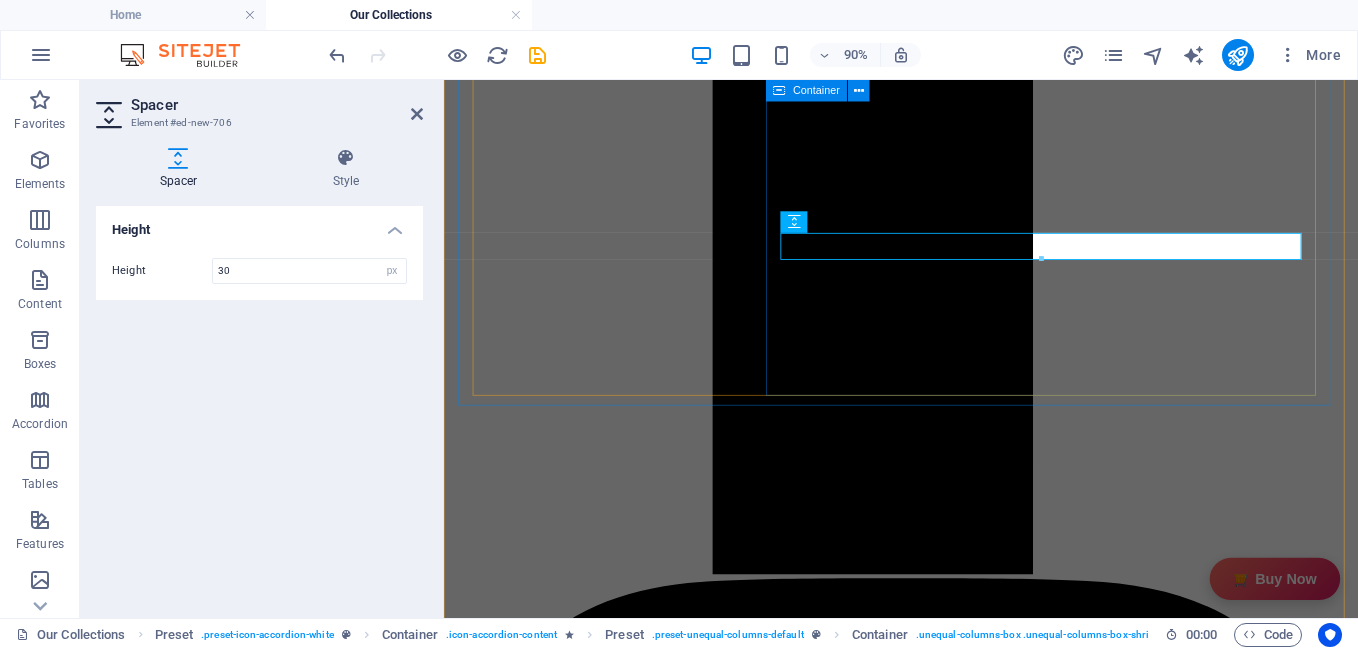 click on "Description GiftyBiz Scented Candles – Light Up Moments Hand-poured with love, GiftyBiz scented candles are crafted to bring warmth, elegance, and a touch of serenity to your space. Made from high-quality wax and infused with soothing fragrances, each candle is designed to elevate your mood and enhance any setting. Whether you're gifting or unwinding, our candles add charm, calm, and luxury in every flicker. Perfect for decor, self-care, or as a part of our curated gift boxes. Specification In The Box Sales Packages  1 Jar Candle No. of Content in Sales Packages Pack of 1 General Brand GiftyBiz Model Name Type Container Candle Series Jar Candle Ideal For Men, Women, Girls Fragrance Rose Material Soy Wax Occasion Anniversary, Birthday, Party Shape Cylindrical Burn Time 15 hrs Suitable For Home Decor, Gift Quantity 150 gm Gift Pack Nos Net Quantity 01   Review
★★★★☆
4.8/5.0
(120 Reviews)
Customer Reviews
[FIRST] [LAST]  - ★★★★★
[FIRST] [LAST]" at bounding box center [952, 7922] 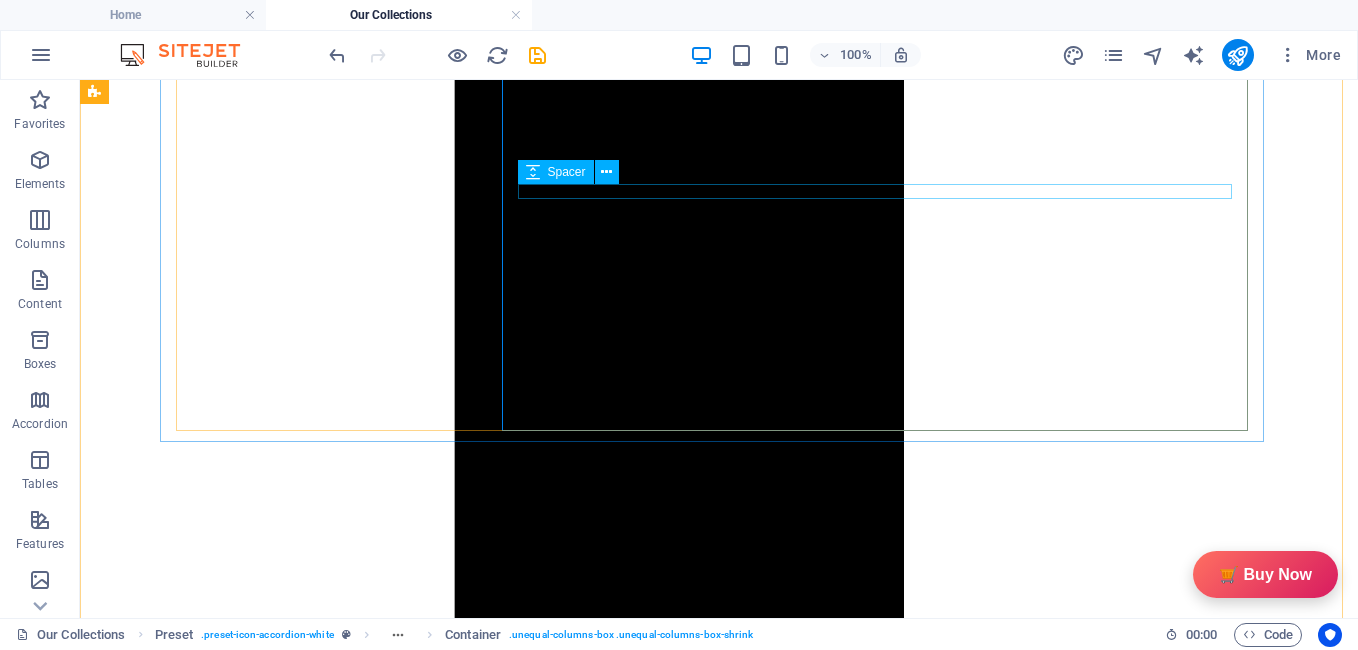 click at bounding box center [719, 10072] 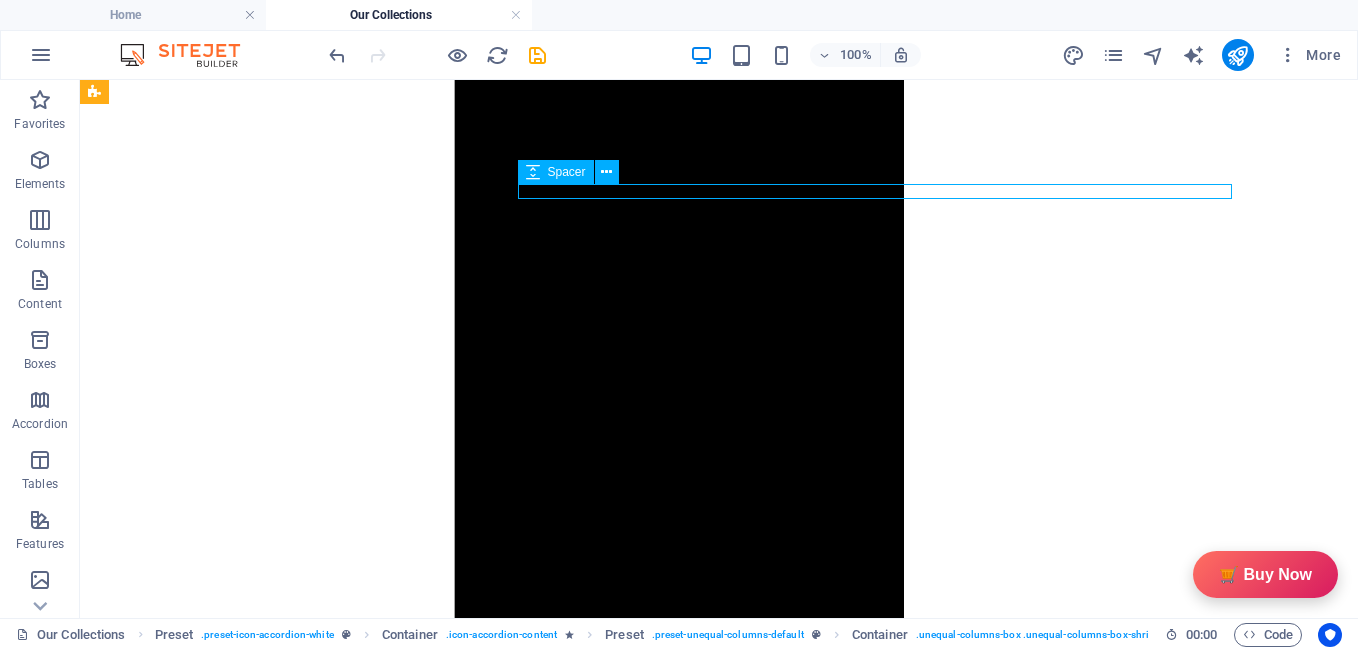 click at bounding box center [719, 10072] 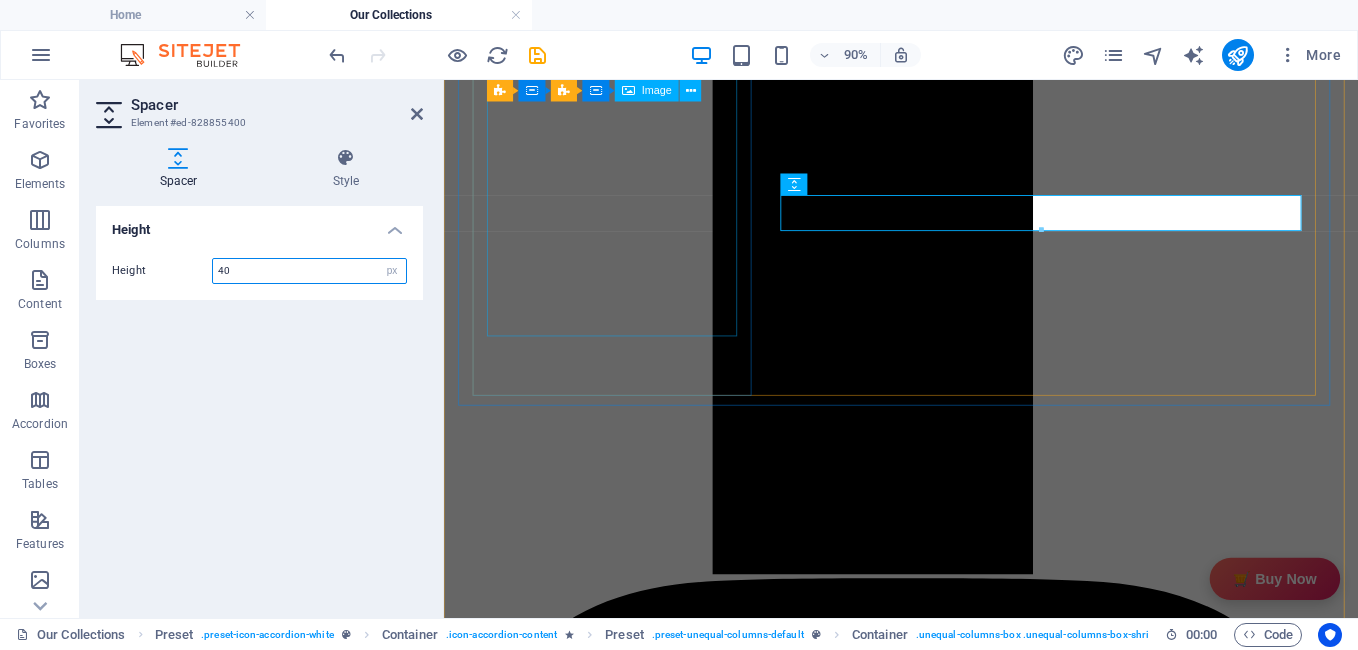 type on "40" 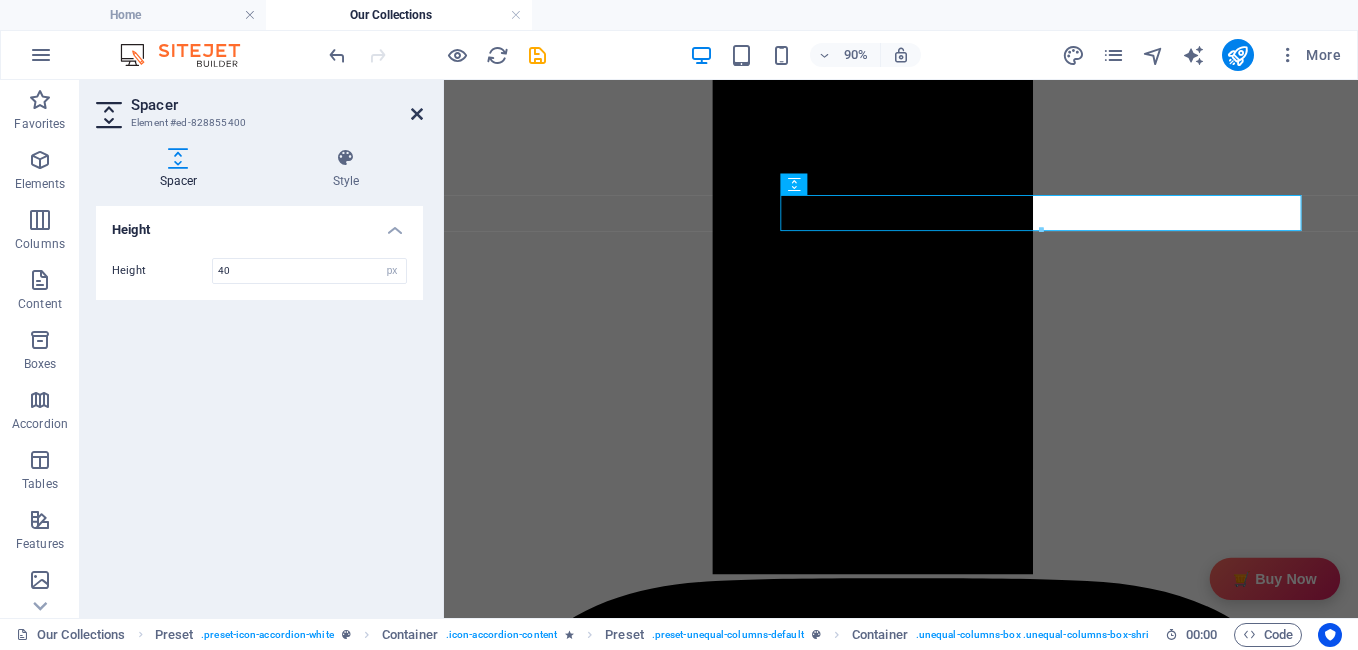 click at bounding box center [417, 114] 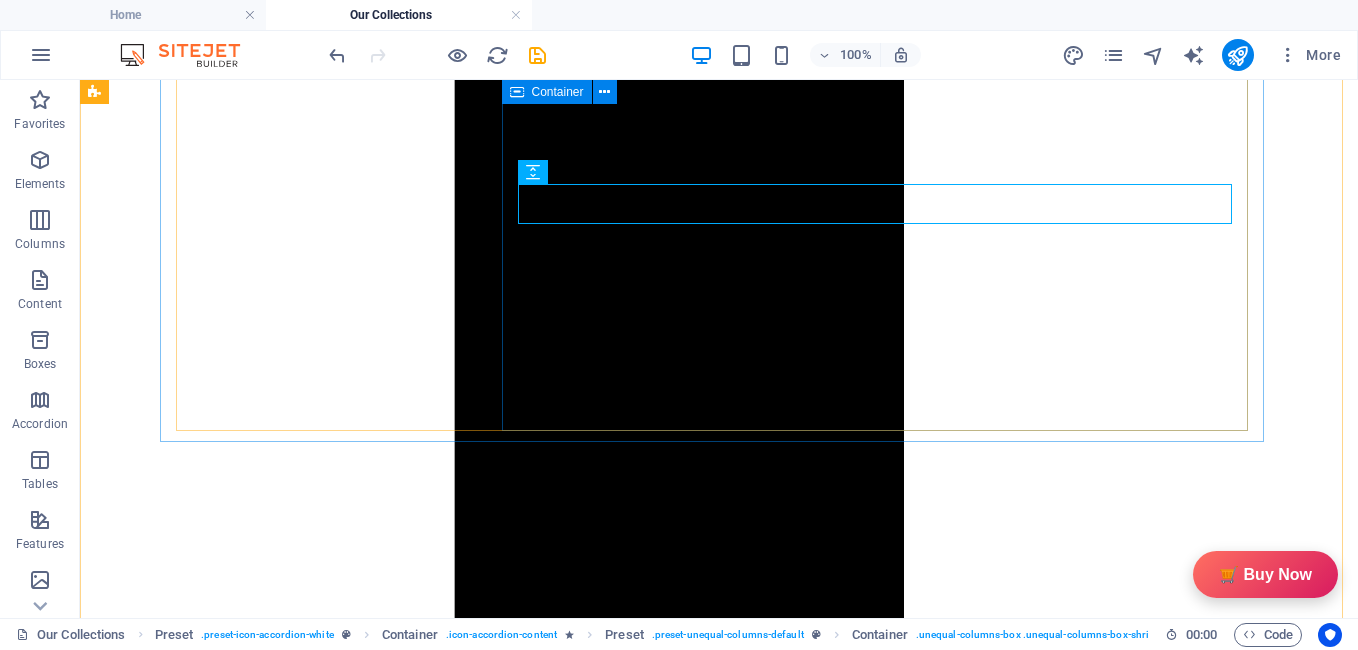 click on "Description GiftyBiz Scented Candles – Light Up Moments Hand-poured with love, GiftyBiz scented candles are crafted to bring warmth, elegance, and a touch of serenity to your space. Made from high-quality wax and infused with soothing fragrances, each candle is designed to elevate your mood and enhance any setting. Whether you're gifting or unwinding, our candles add charm, calm, and luxury in every flicker. Perfect for decor, self-care, or as a part of our curated gift boxes. Specification In The Box Sales Packages  1 Jar Candle No. of Content in Sales Packages Pack of 1 General Brand GiftyBiz Model Name Type Container Candle Series Jar Candle Ideal For Men, Women, Girls Fragrance Rose Material Soy Wax Occasion Anniversary, Birthday, Party Shape Cylindrical Burn Time 15 hrs Suitable For Home Decor, Gift Quantity 150 gm Gift Pack Nos Net Quantity 01   Review
★★★★☆
4.8/5.0
(120 Reviews)
Customer Reviews
[FIRST] [LAST]  - ★★★★★
[FIRST] [LAST]" at bounding box center (719, 9758) 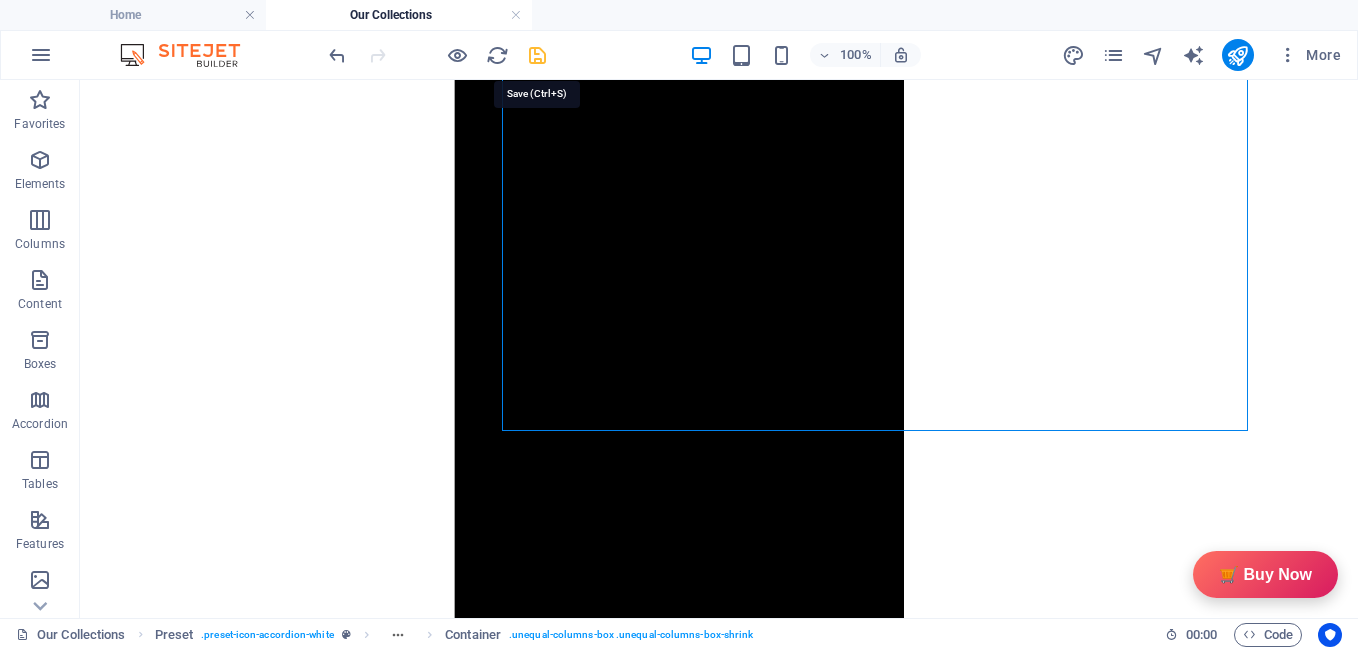 click at bounding box center [537, 55] 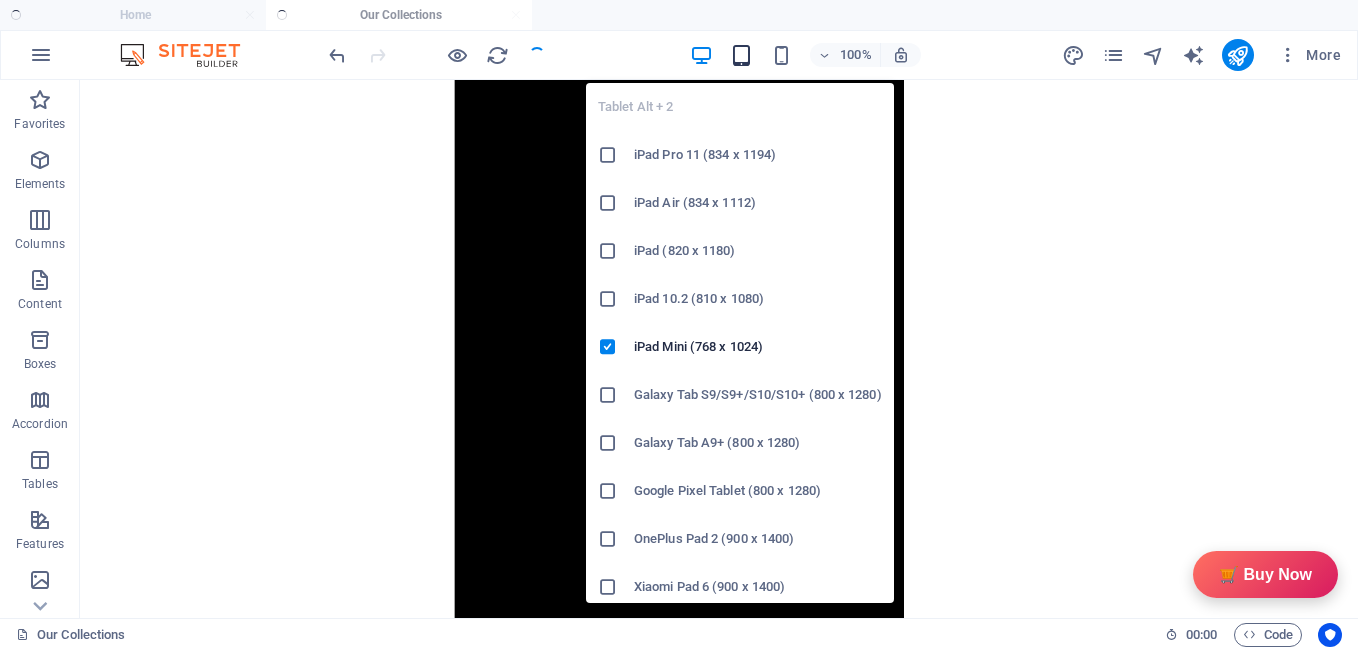 click at bounding box center (741, 55) 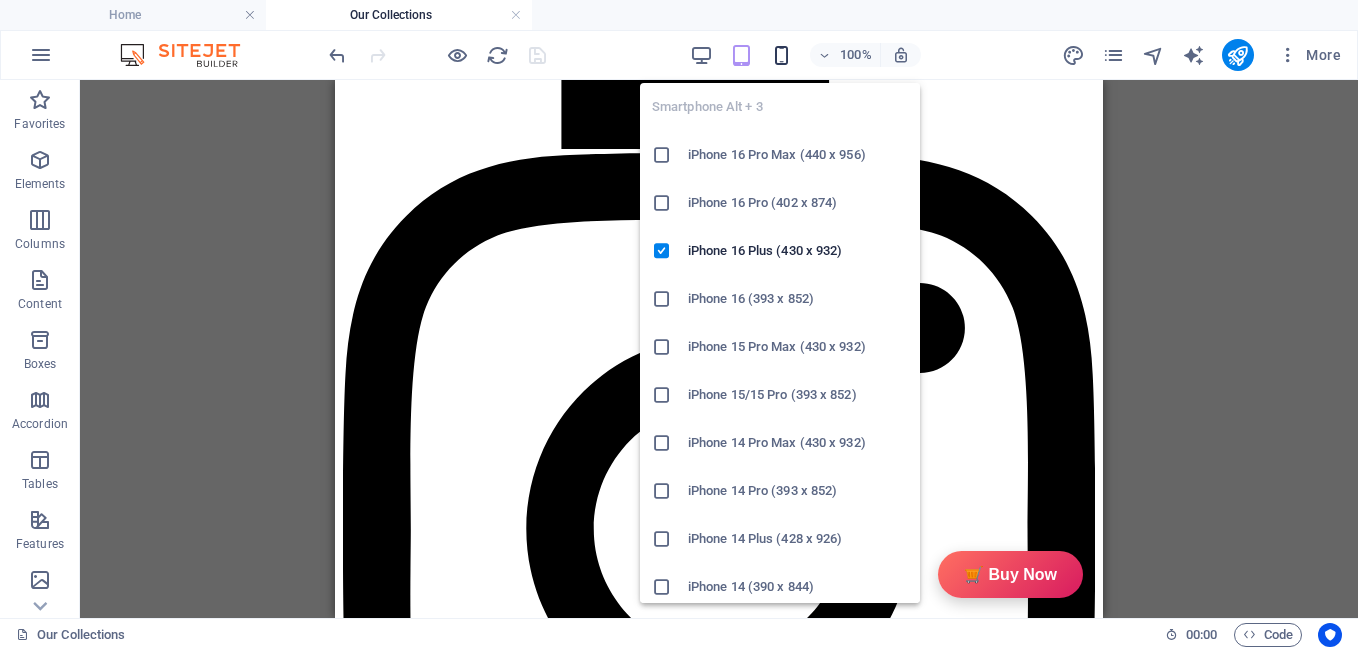 click at bounding box center (781, 55) 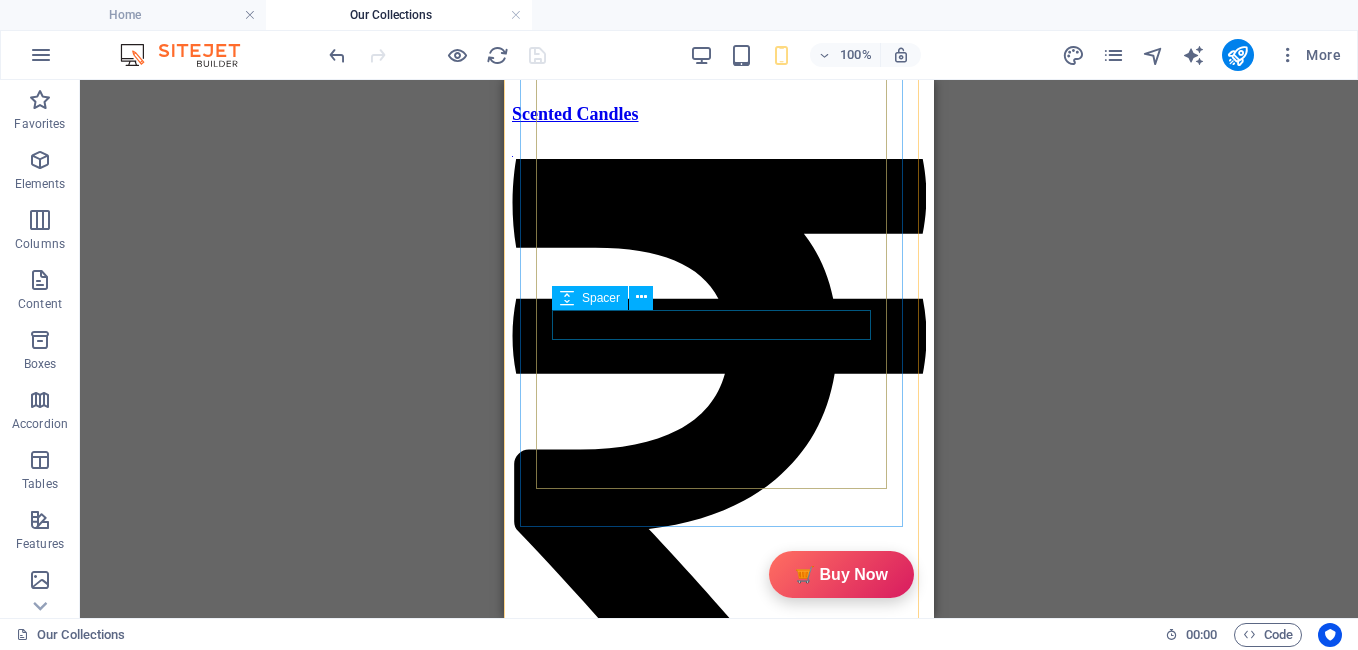 scroll, scrollTop: 2128, scrollLeft: 0, axis: vertical 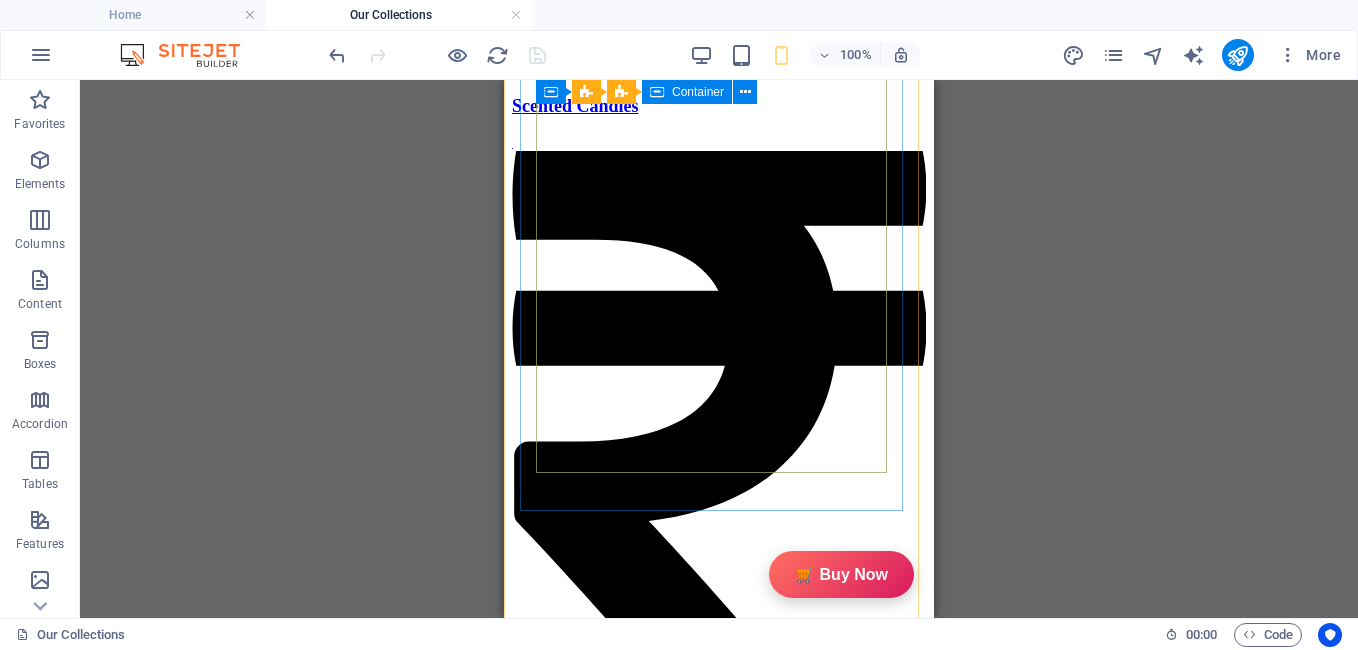click on "Description GiftyBiz Scented Candles – Light Up Moments Hand-poured with love, GiftyBiz scented candles are crafted to bring warmth, elegance, and a touch of serenity to your space. Made from high-quality wax and infused with soothing fragrances, each candle is designed to elevate your mood and enhance any setting. Whether you're gifting or unwinding, our candles add charm, calm, and luxury in every flicker. Perfect for decor, self-care, or as a part of our curated gift boxes. Specification In The Box Sales Packages  1 Jar Candle No. of Content in Sales Packages Pack of 1 General Brand GiftyBiz Model Name Type Container Candle Series Jar Candle Ideal For Men, Women, Girls Fragrance Rose Material Soy Wax Occasion Anniversary, Birthday, Party Shape Cylindrical Burn Time 15 hrs Suitable For Home Decor, Gift Quantity 150 gm Gift Pack Nos Net Quantity 01   Review
★★★★☆
4.8/5.0
(120 Reviews)
Customer Reviews
[FIRST] [LAST]  - ★★★★★
[FIRST] [LAST]" at bounding box center [687, 2908] 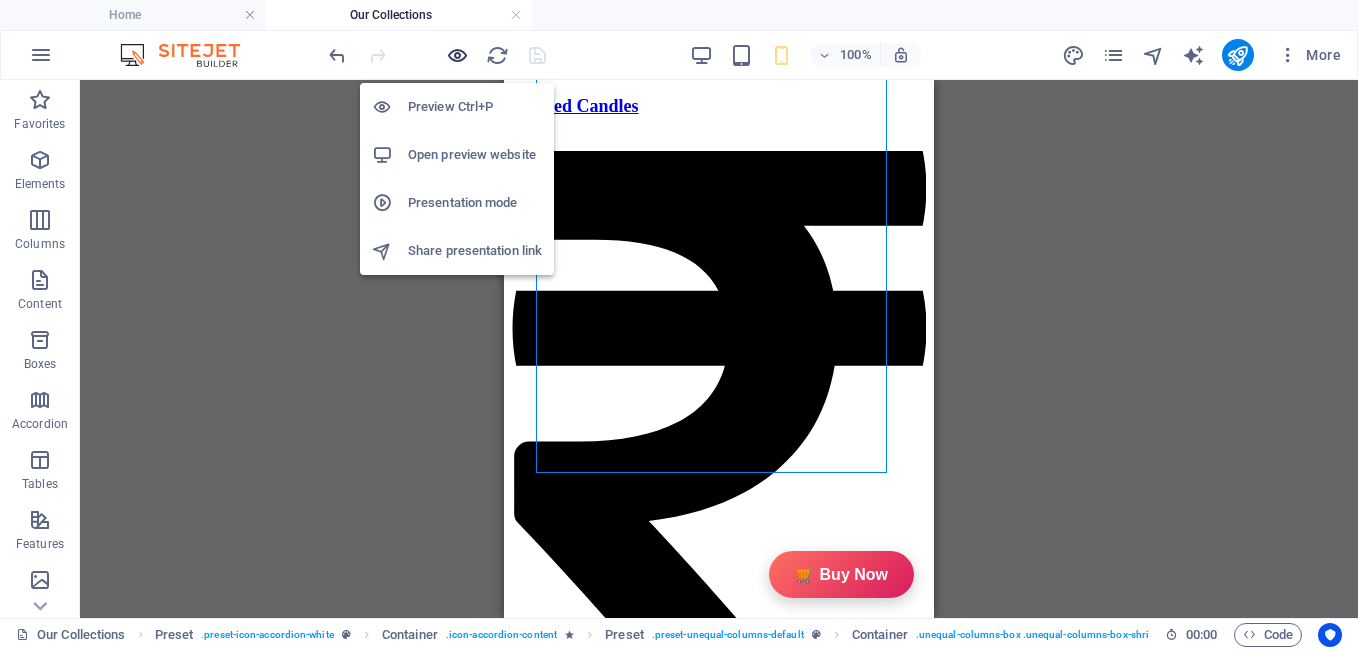 click at bounding box center (457, 55) 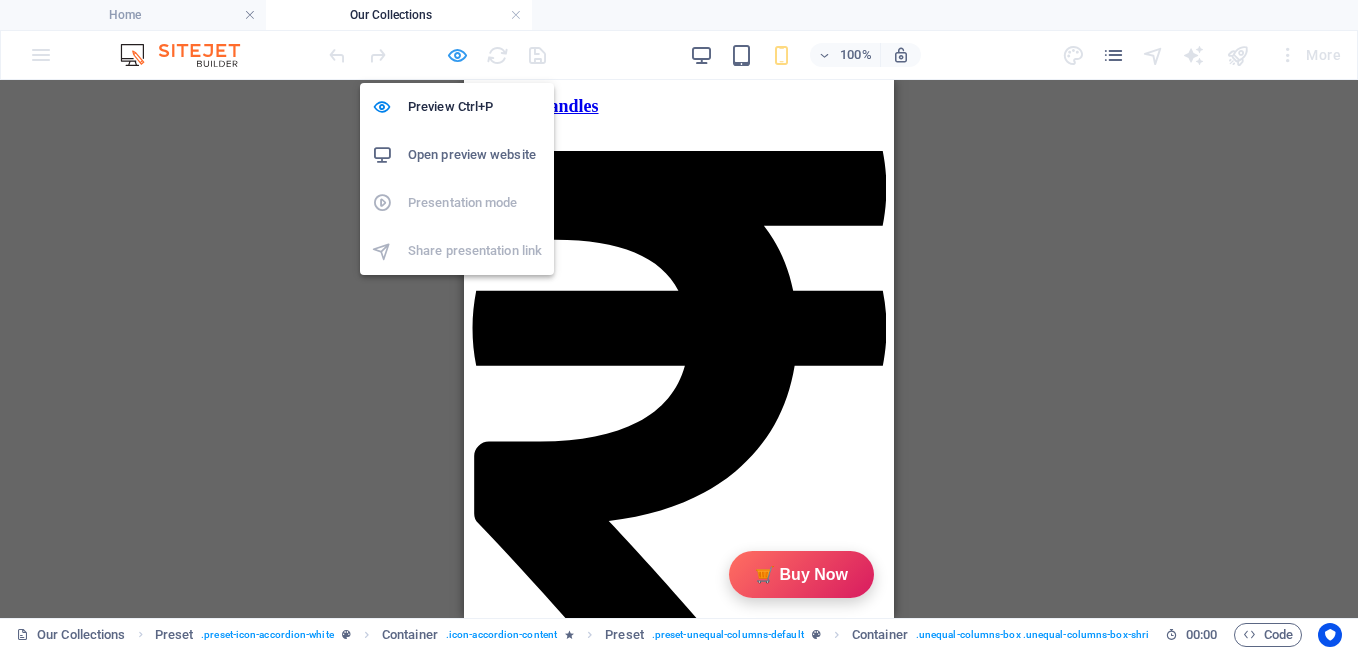 scroll, scrollTop: 0, scrollLeft: 0, axis: both 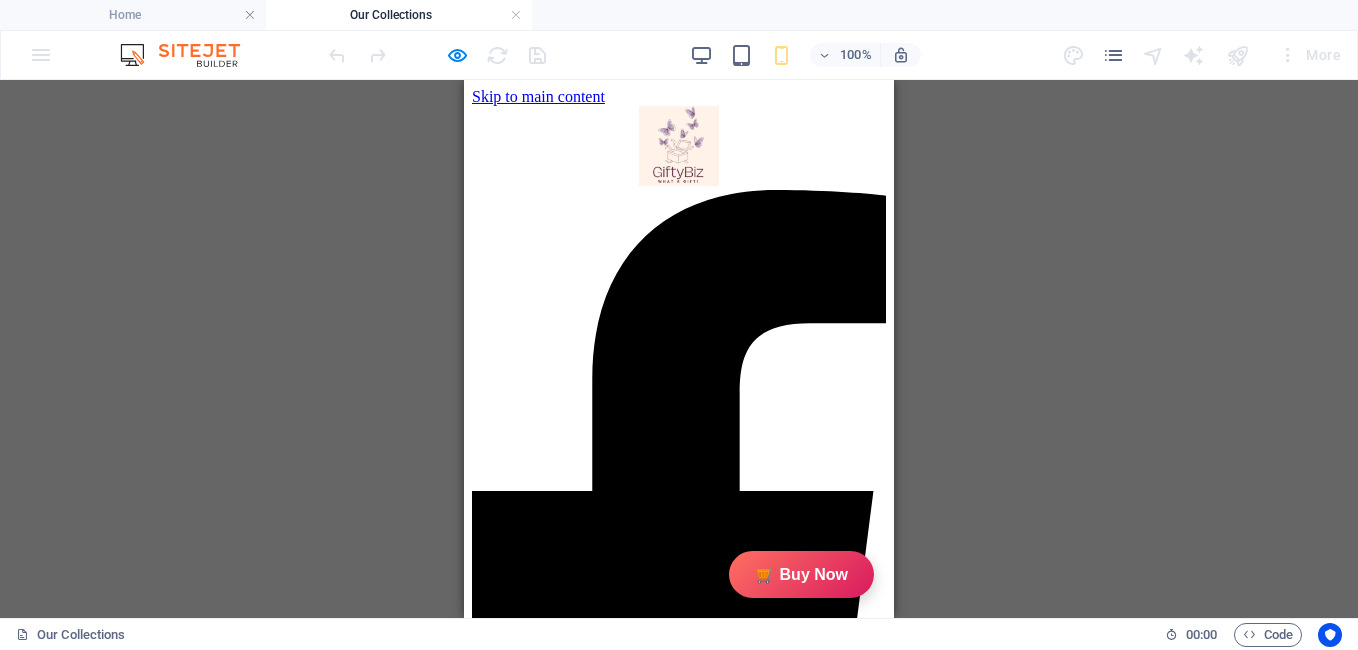 click at bounding box center (679, 2128) 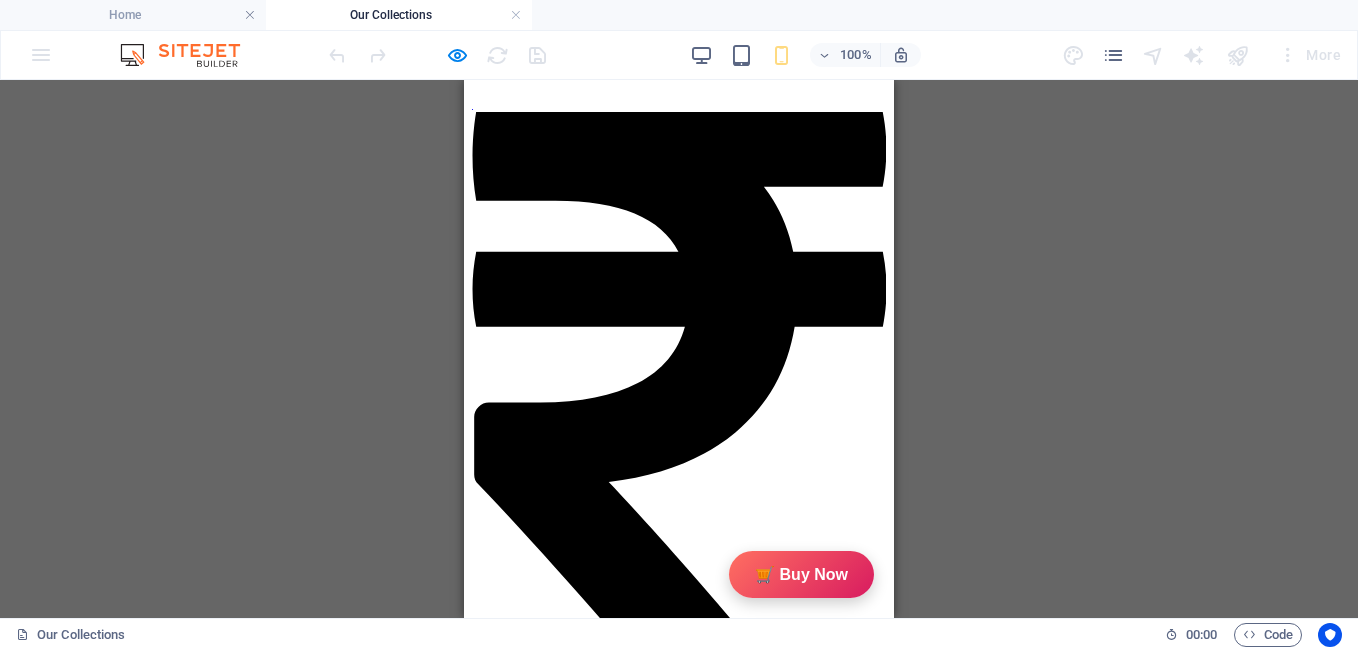 scroll, scrollTop: 2168, scrollLeft: 0, axis: vertical 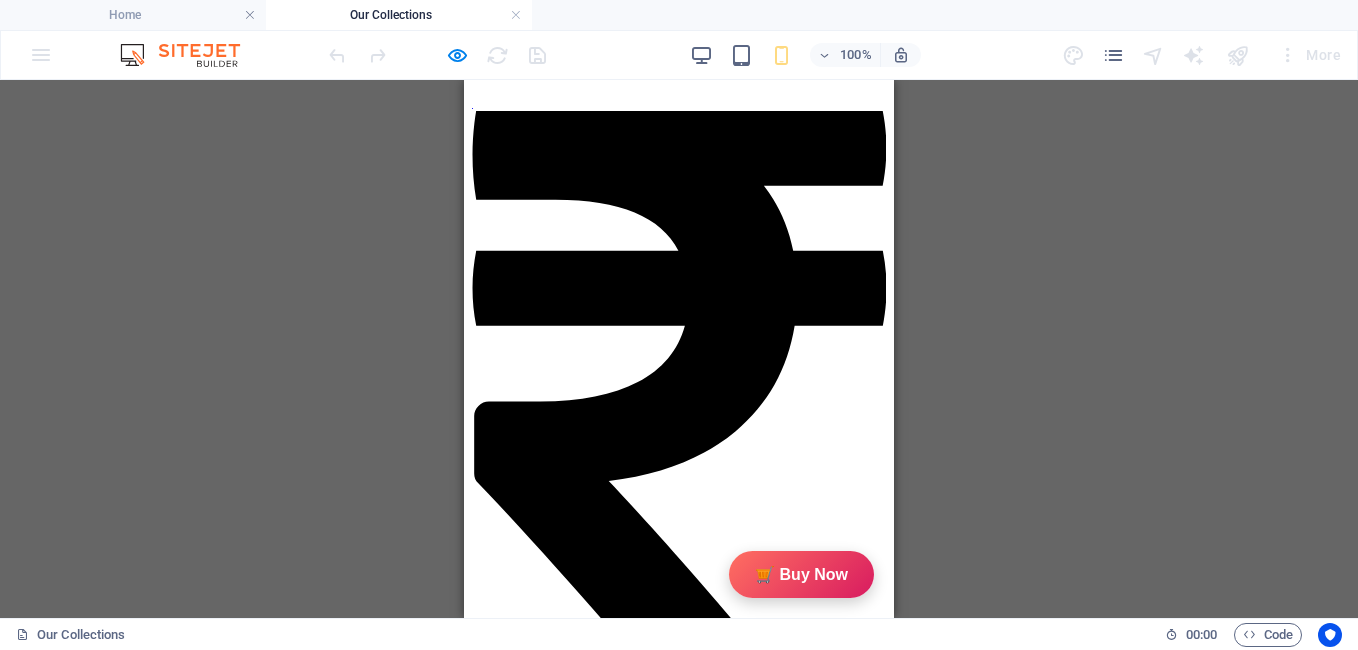 click on "★★★★☆
4.8/5.0
(120 Reviews)" at bounding box center [628, 3290] 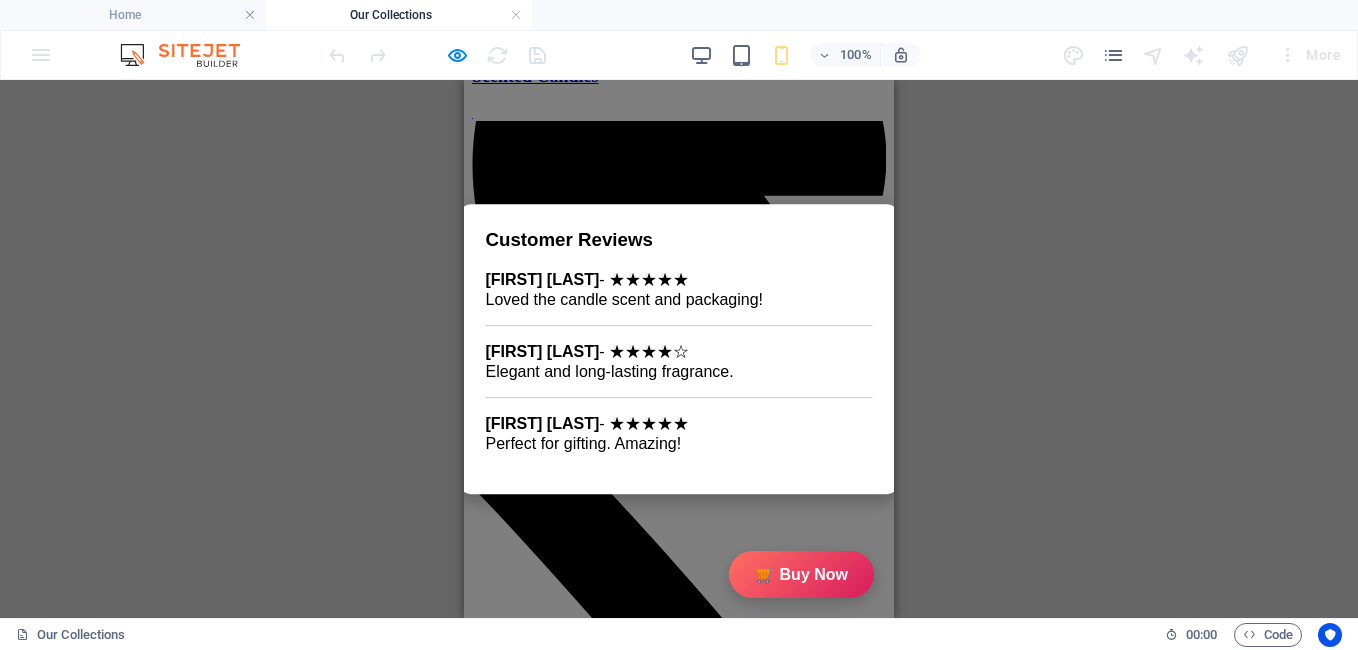 scroll, scrollTop: 2144, scrollLeft: 0, axis: vertical 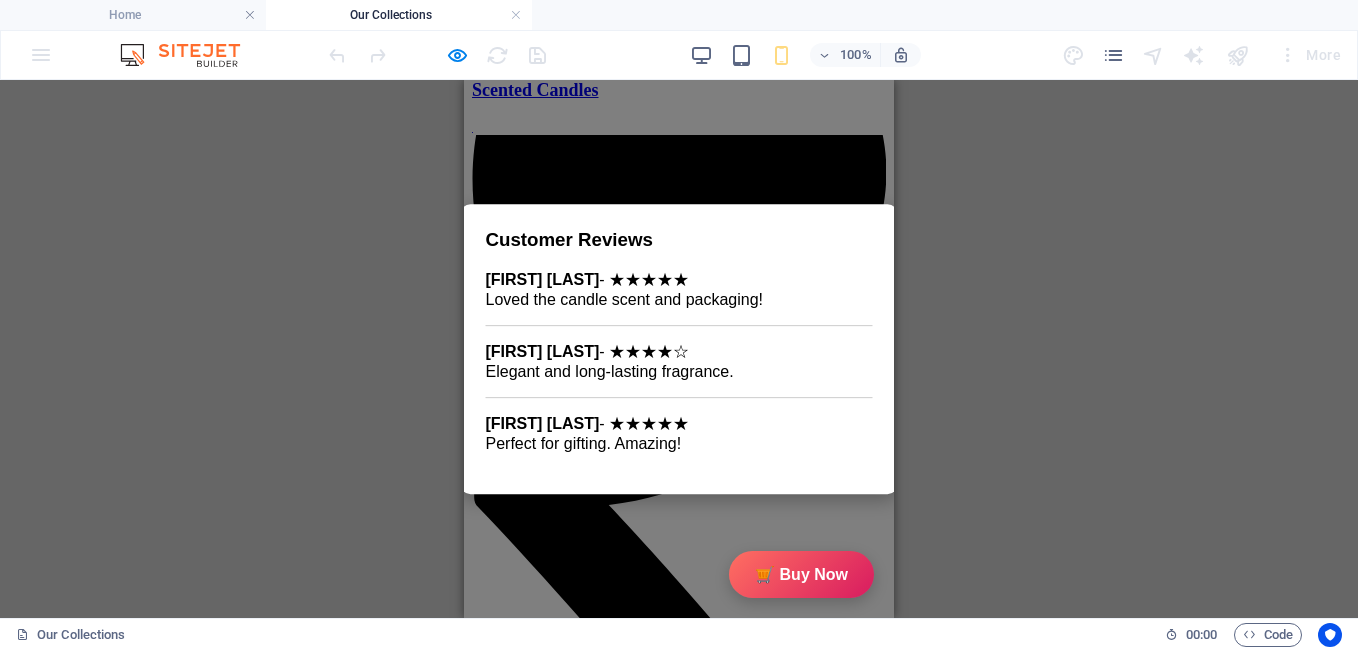 click at bounding box center (679, 349) 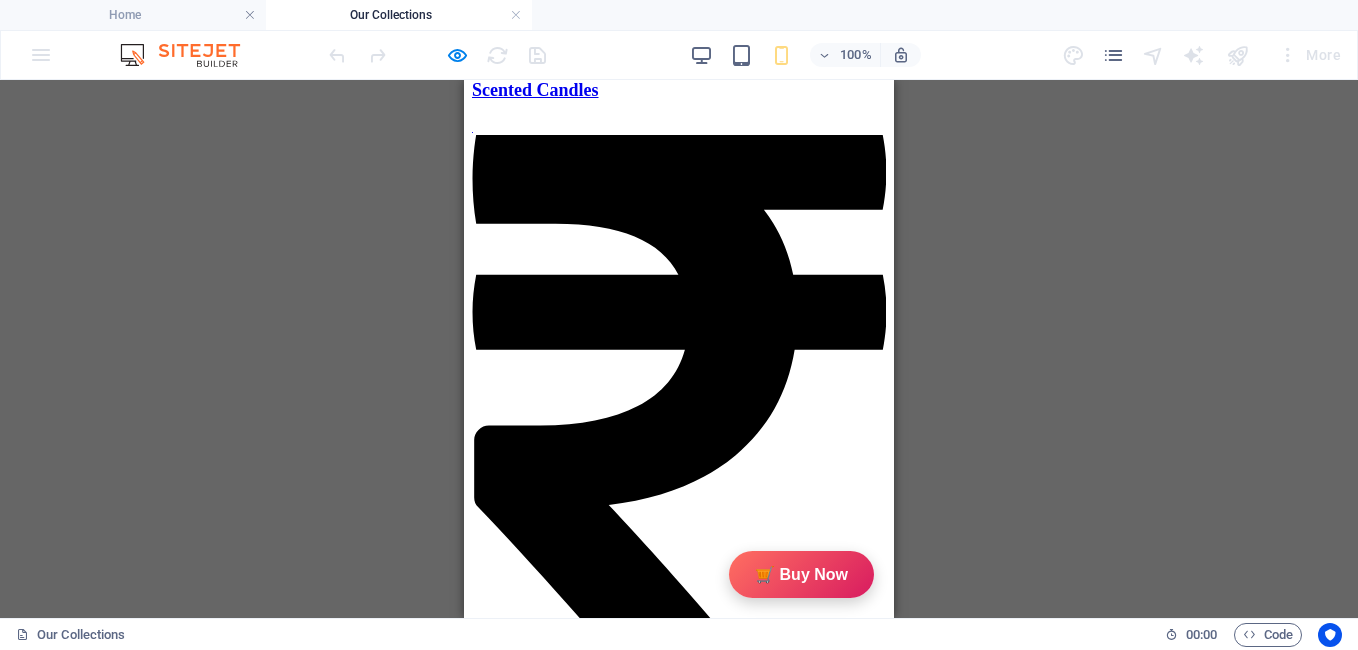 click at bounding box center [647, 3180] 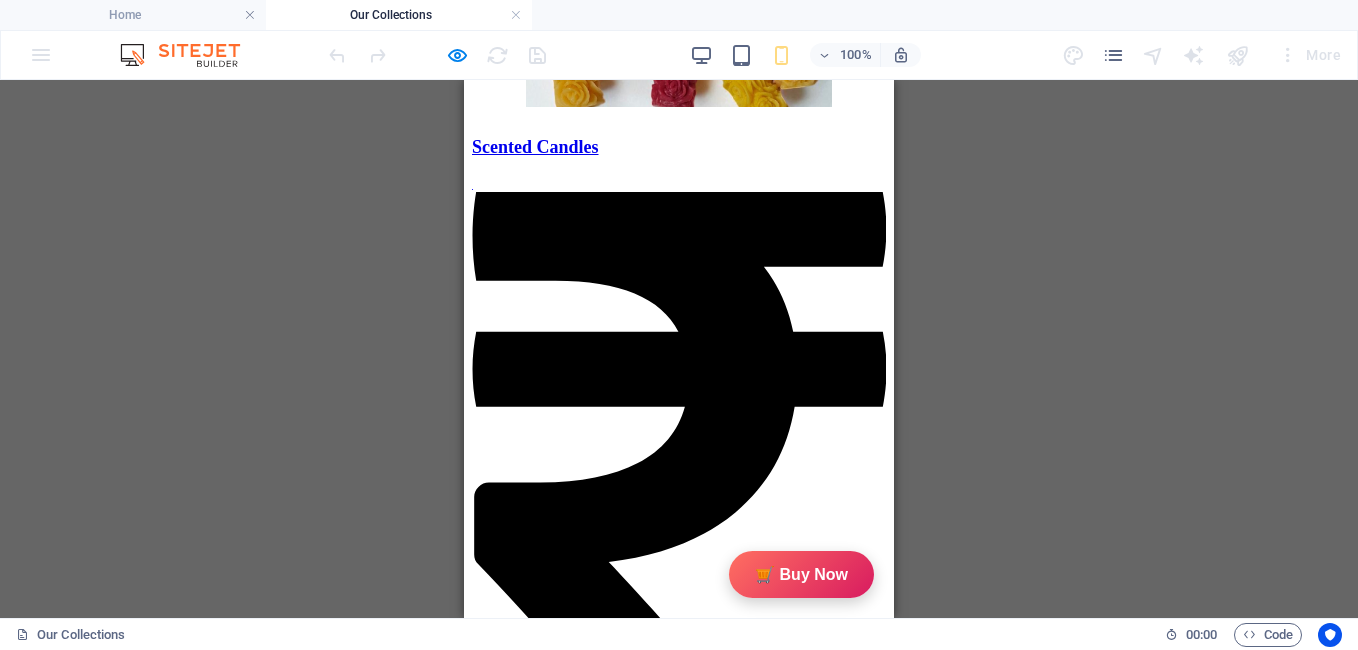 scroll, scrollTop: 2067, scrollLeft: 0, axis: vertical 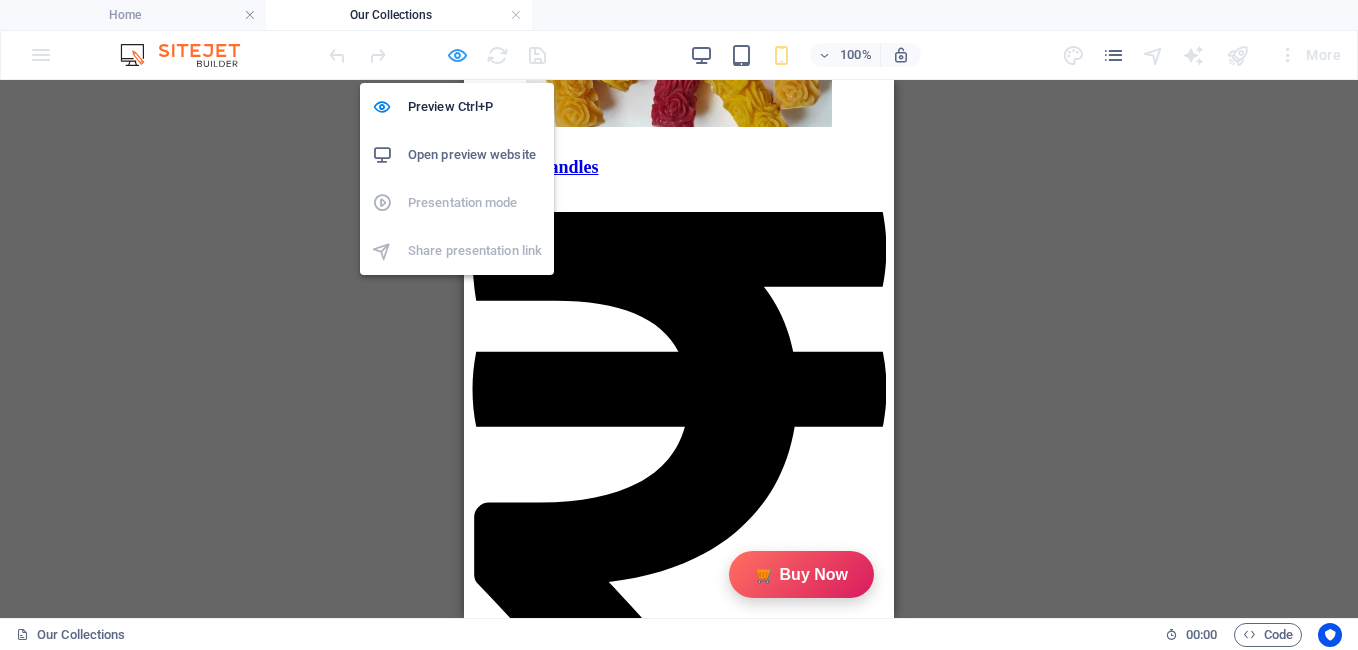 click at bounding box center [457, 55] 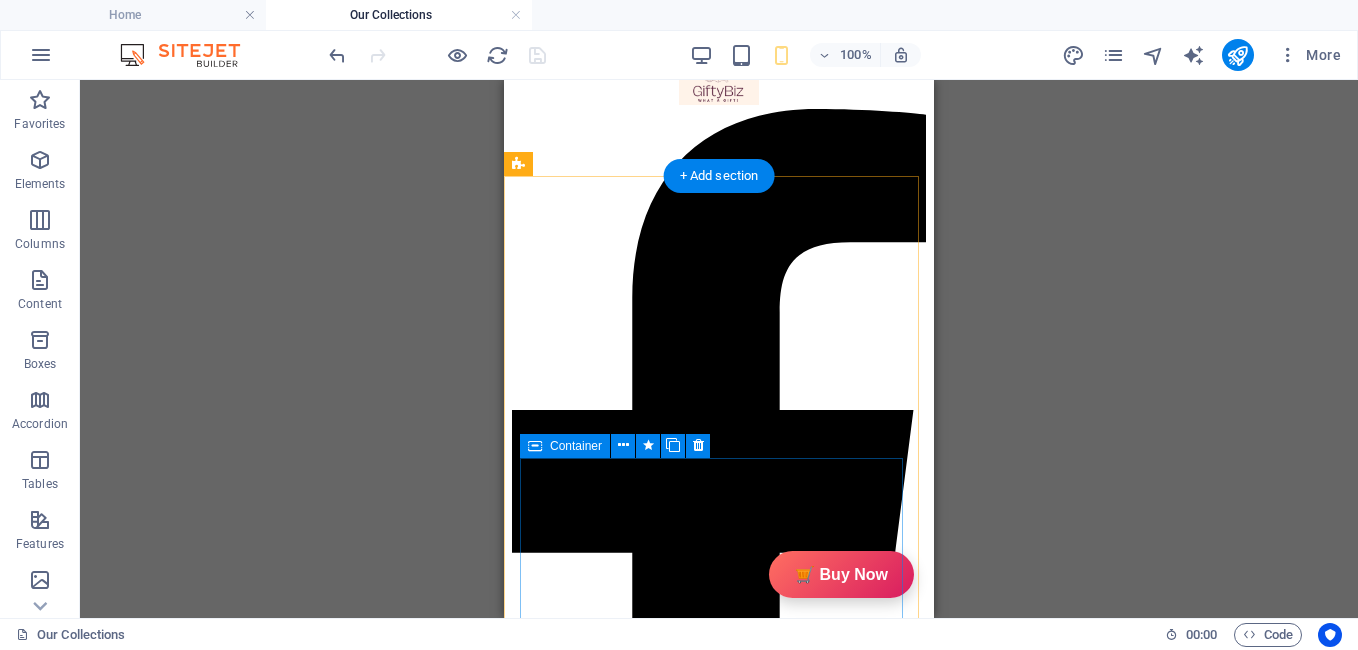 scroll, scrollTop: 80, scrollLeft: 0, axis: vertical 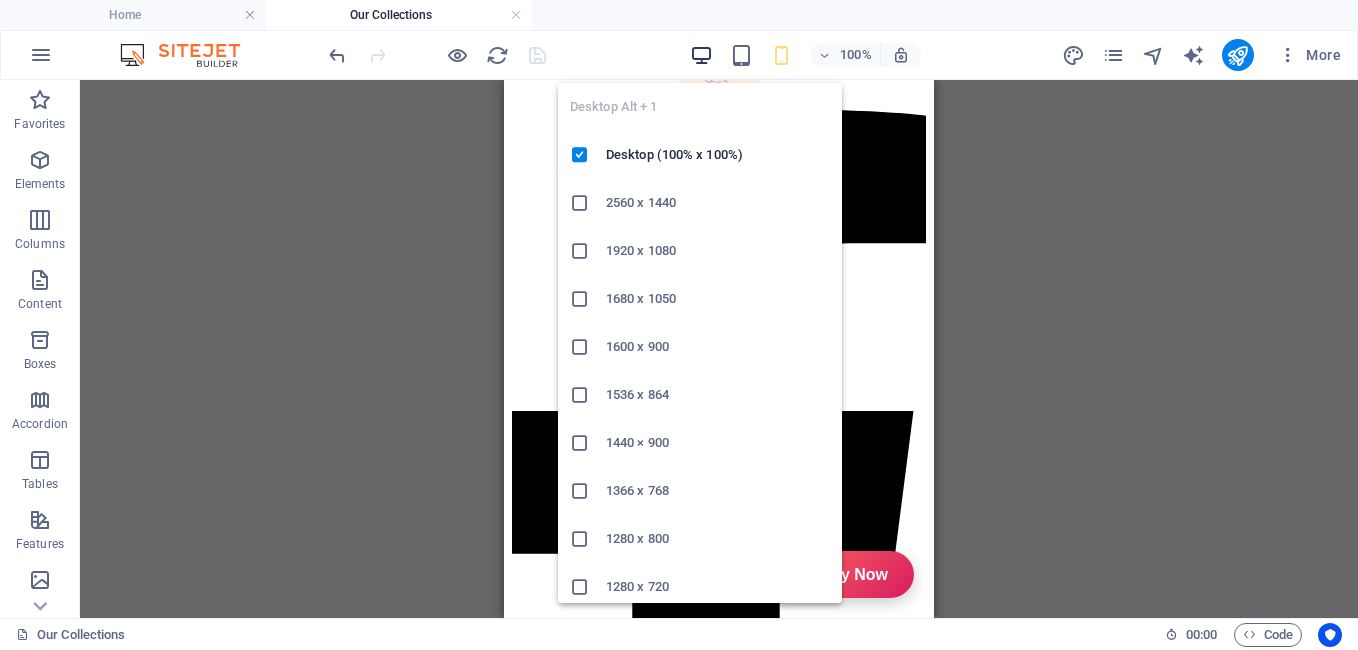 click at bounding box center (701, 55) 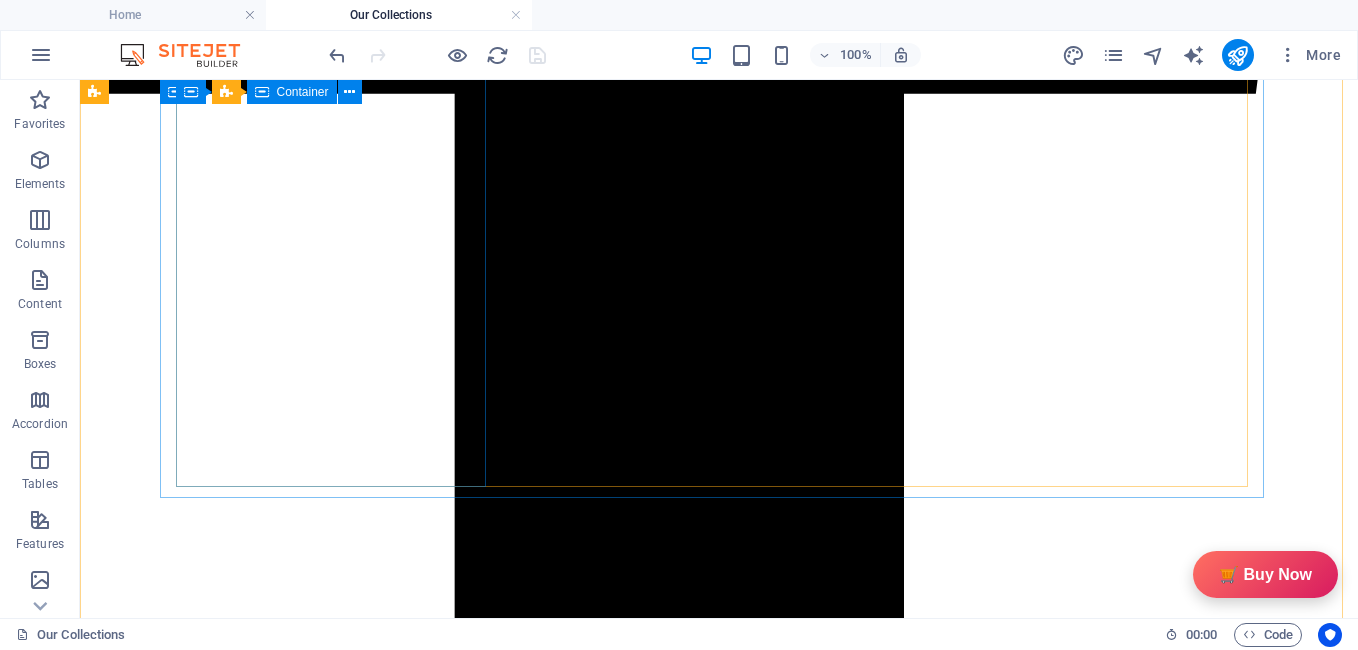 scroll, scrollTop: 1495, scrollLeft: 0, axis: vertical 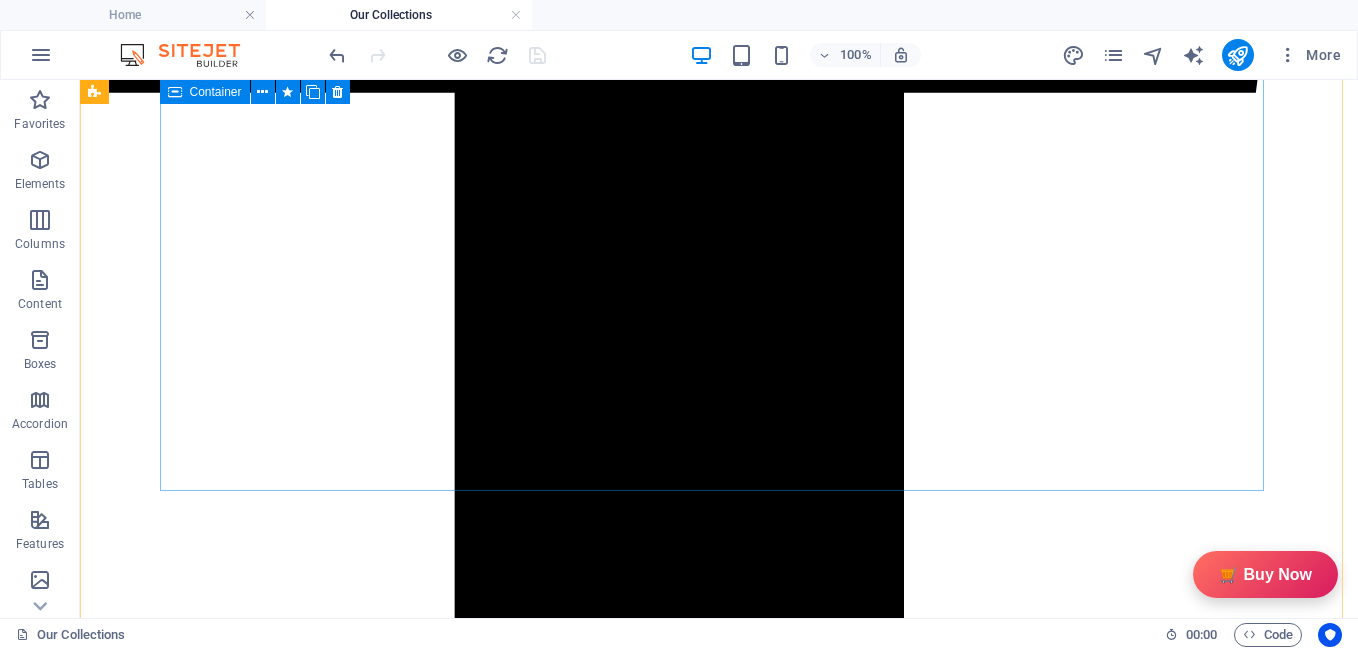 click on "Description GiftyBiz Scented Candles – Light Up Moments Hand-poured with love, GiftyBiz scented candles are crafted to bring warmth, elegance, and a touch of serenity to your space. Made from high-quality wax and infused with soothing fragrances, each candle is designed to elevate your mood and enhance any setting. Whether you're gifting or unwinding, our candles add charm, calm, and luxury in every flicker. Perfect for decor, self-care, or as a part of our curated gift boxes. Specification In The Box Sales Packages  1 Jar Candle No. of Content in Sales Packages Pack of 1 General Brand GiftyBiz Model Name Type Container Candle Series Jar Candle Ideal For Men, Women, Girls Fragrance Rose Material Soy Wax Occasion Anniversary, Birthday, Party Shape Cylindrical Burn Time 15 hrs Suitable For Home Decor, Gift Quantity 150 gm Gift Pack Nos Net Quantity 01   Review
★★★★☆
4.8/5.0
(120 Reviews)
Customer Reviews
[FIRST] [LAST]  - ★★★★★
[FIRST] [LAST]" at bounding box center (719, 8821) 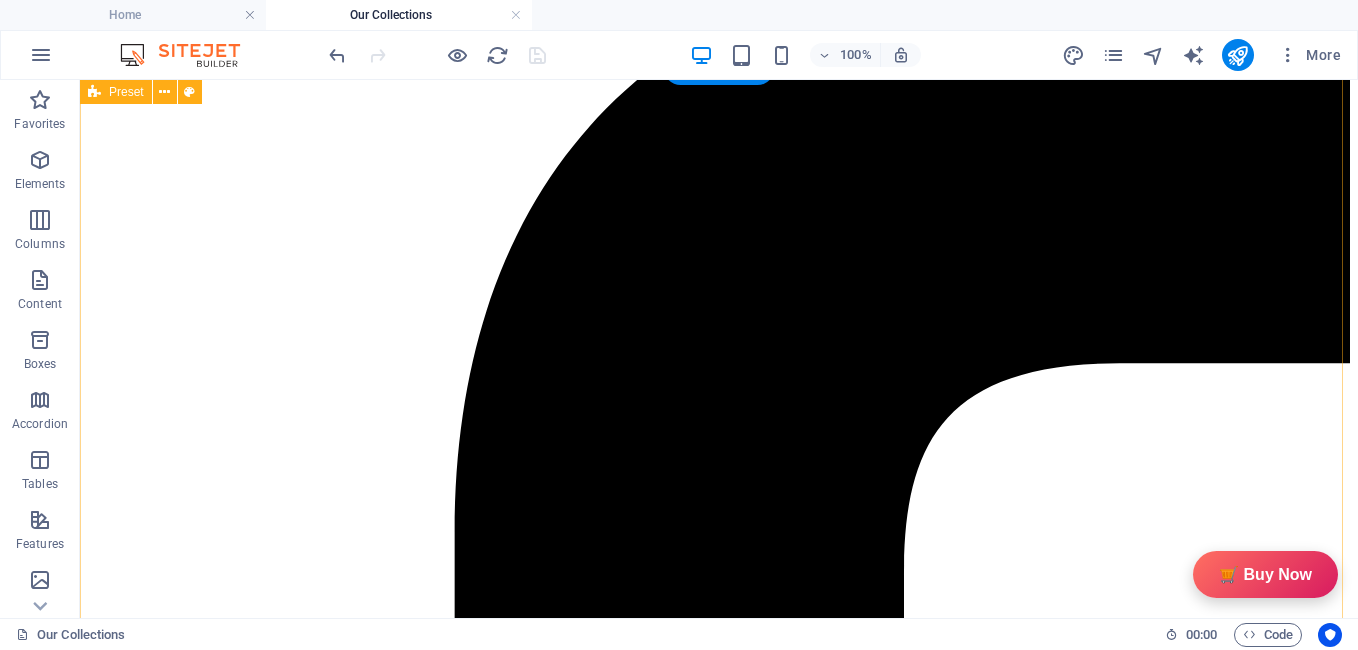 scroll, scrollTop: 277, scrollLeft: 0, axis: vertical 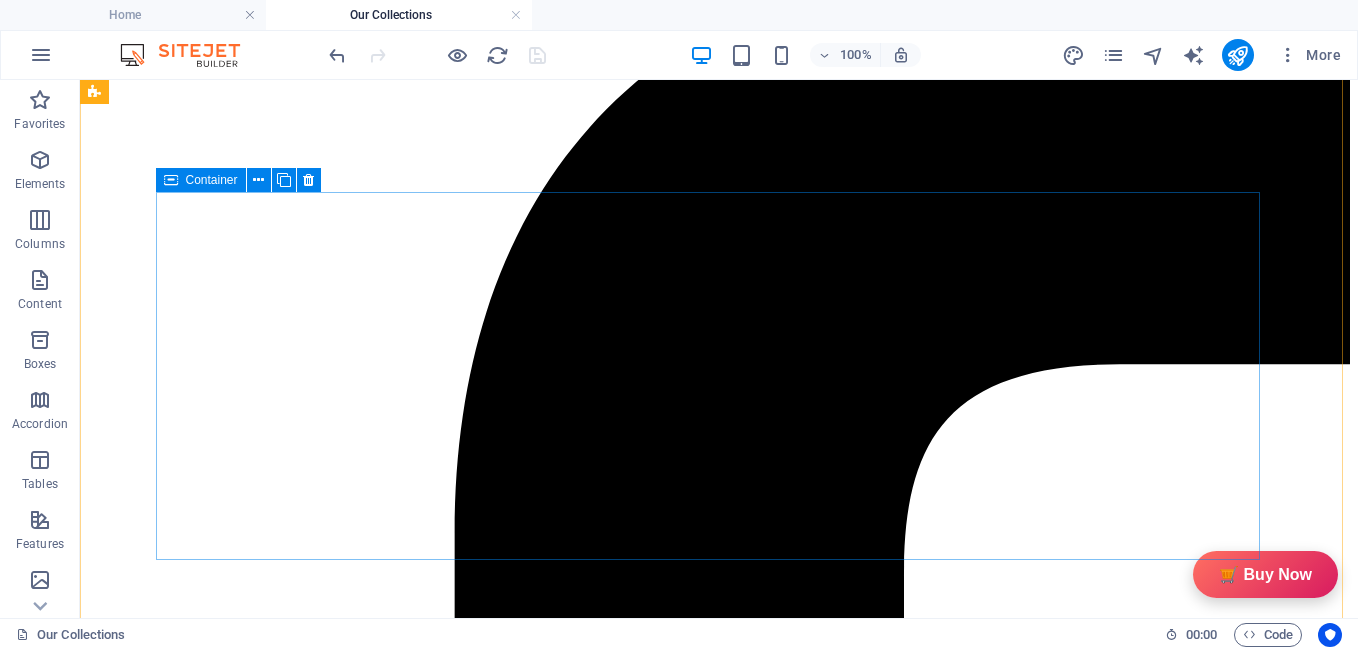 click at bounding box center (171, 180) 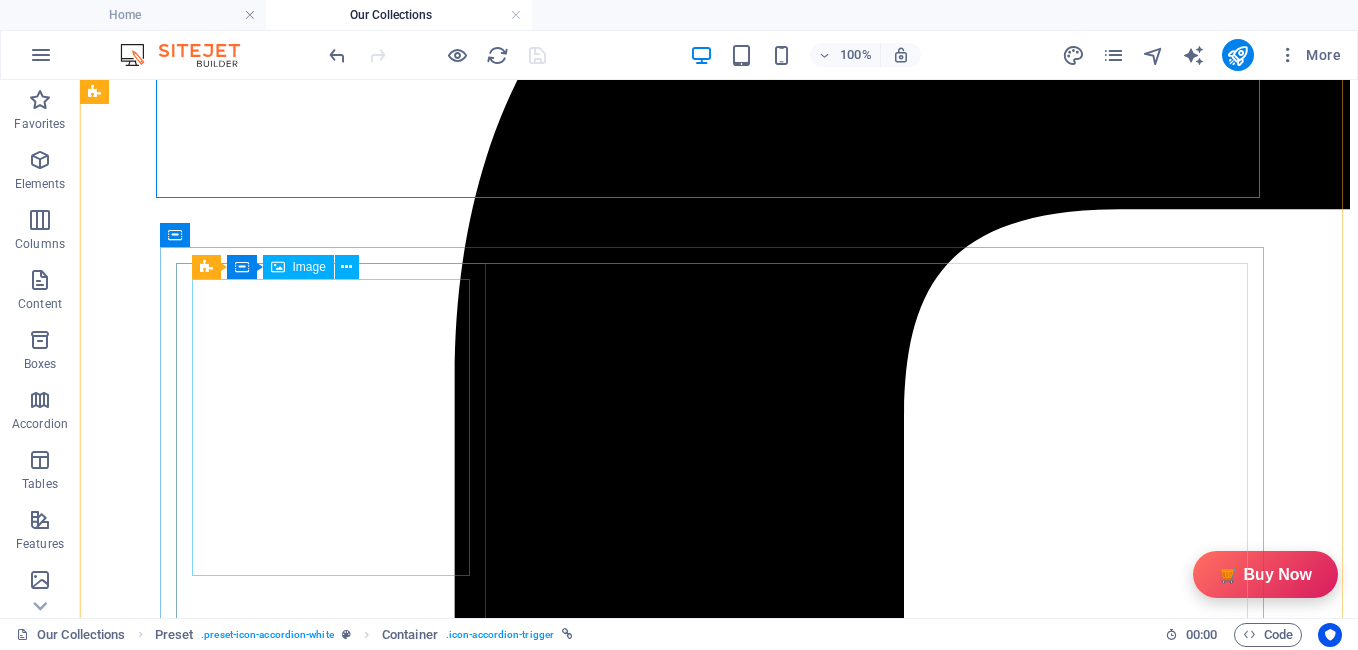 scroll, scrollTop: 640, scrollLeft: 0, axis: vertical 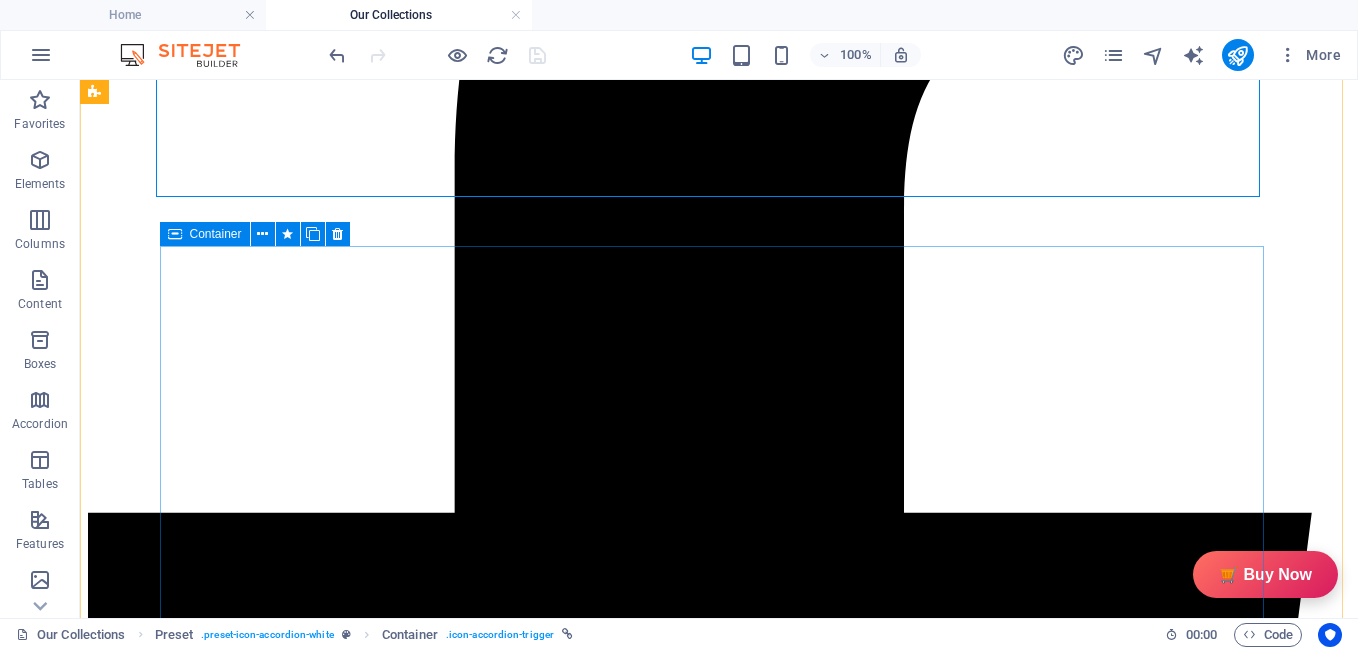 click at bounding box center [175, 234] 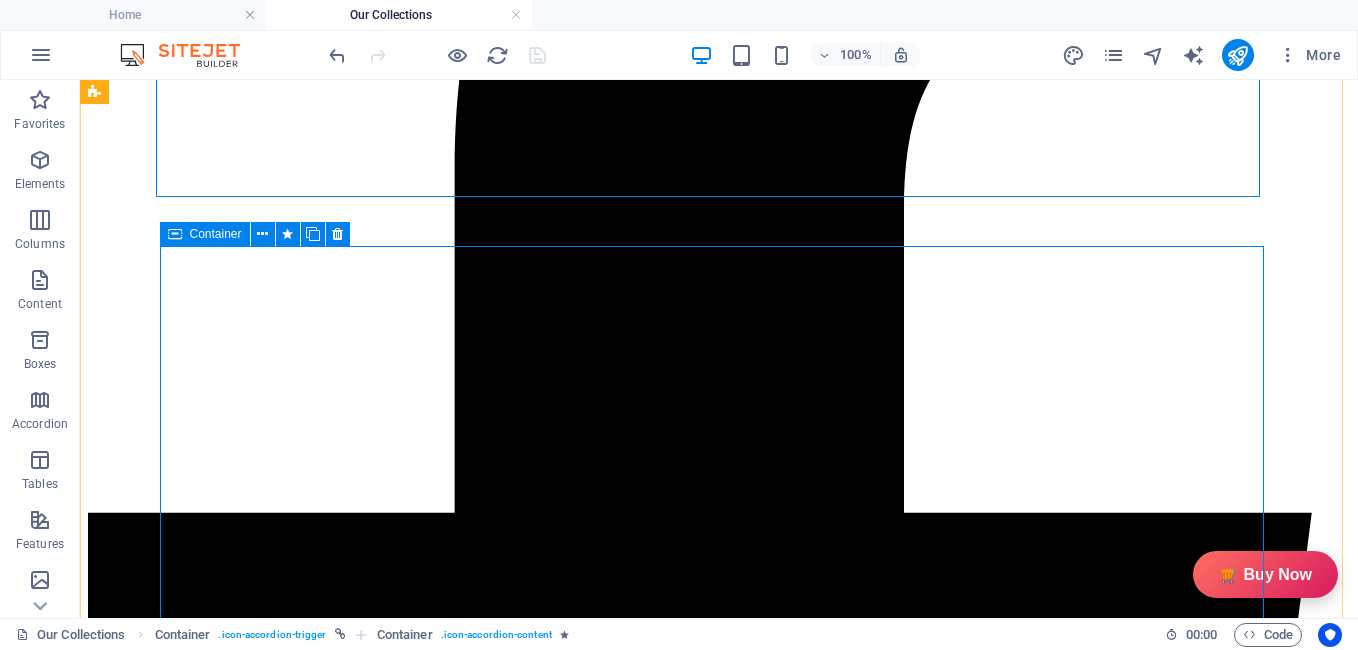 click at bounding box center [175, 234] 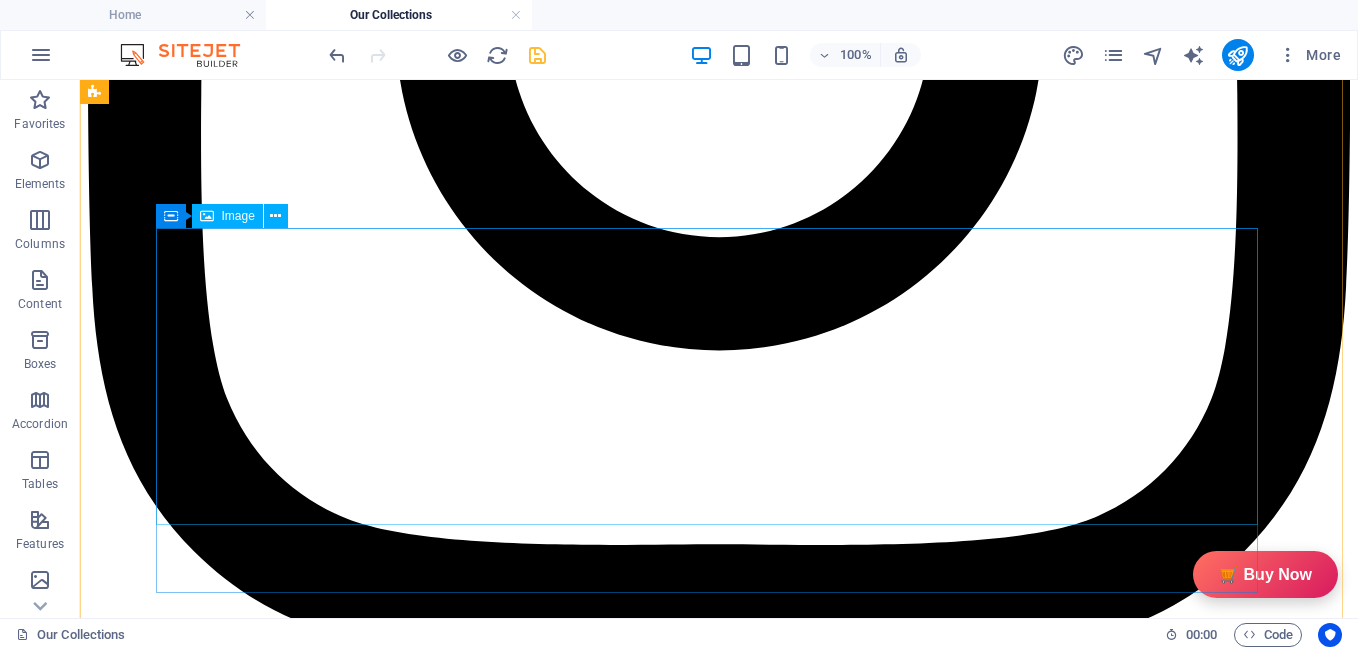 scroll, scrollTop: 3292, scrollLeft: 0, axis: vertical 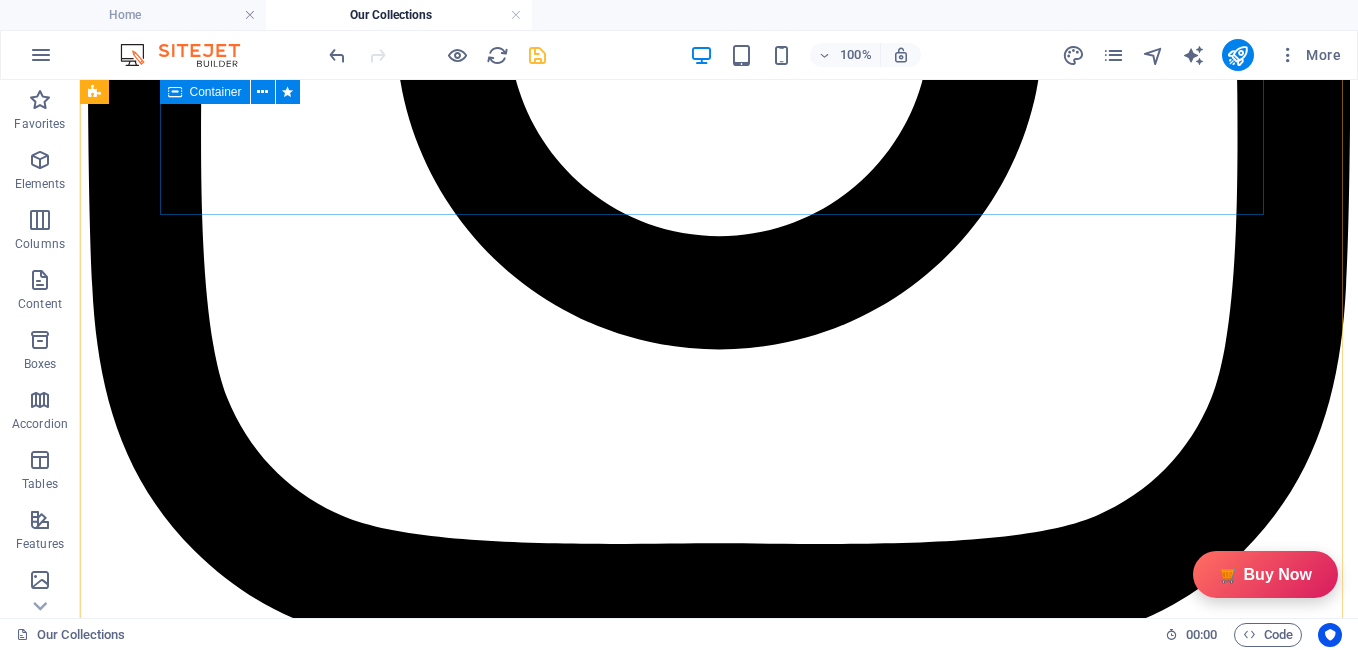 click on "Description GiftyBiz Scented Candles – Light Up Moments Hand-poured with love, GiftyBiz scented candles are crafted to bring warmth, elegance, and a touch of serenity to your space. Made from high-quality wax and infused with soothing fragrances, each candle is designed to elevate your mood and enhance any setting. Whether you're gifting or unwinding, our candles add charm, calm, and luxury in every flicker. Perfect for decor, self-care, or as a part of our curated gift boxes. Specification In The Box Sales Packages  1 Jar Candle No. of Content in Sales Packages Pack of 1 General Brand GiftyBiz Model Name Type Container Candle Series Jar Candle Ideal For Men, Women, Girls Fragrance Rose Material Soy Wax Occasion Anniversary, Birthday, Party Shape Cylindrical Burn Time 15 hrs Suitable For Home Decor, Gift Quantity 150 gm Gift Pack Nos Net Quantity 01   Review
★★★★☆
4.8/5.0
(120 Reviews)
Customer Reviews
[FIRST] [LAST]  - ★★★★★
[FIRST] [LAST]" at bounding box center (719, 12462) 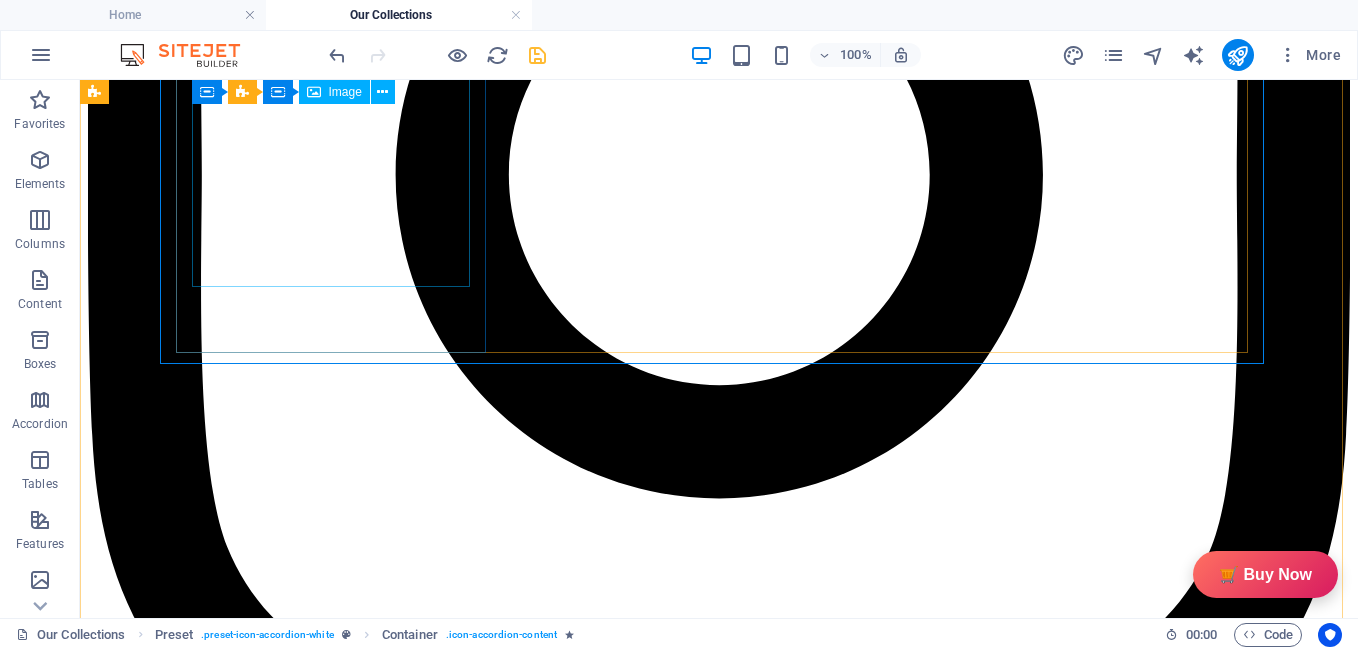 scroll, scrollTop: 3144, scrollLeft: 0, axis: vertical 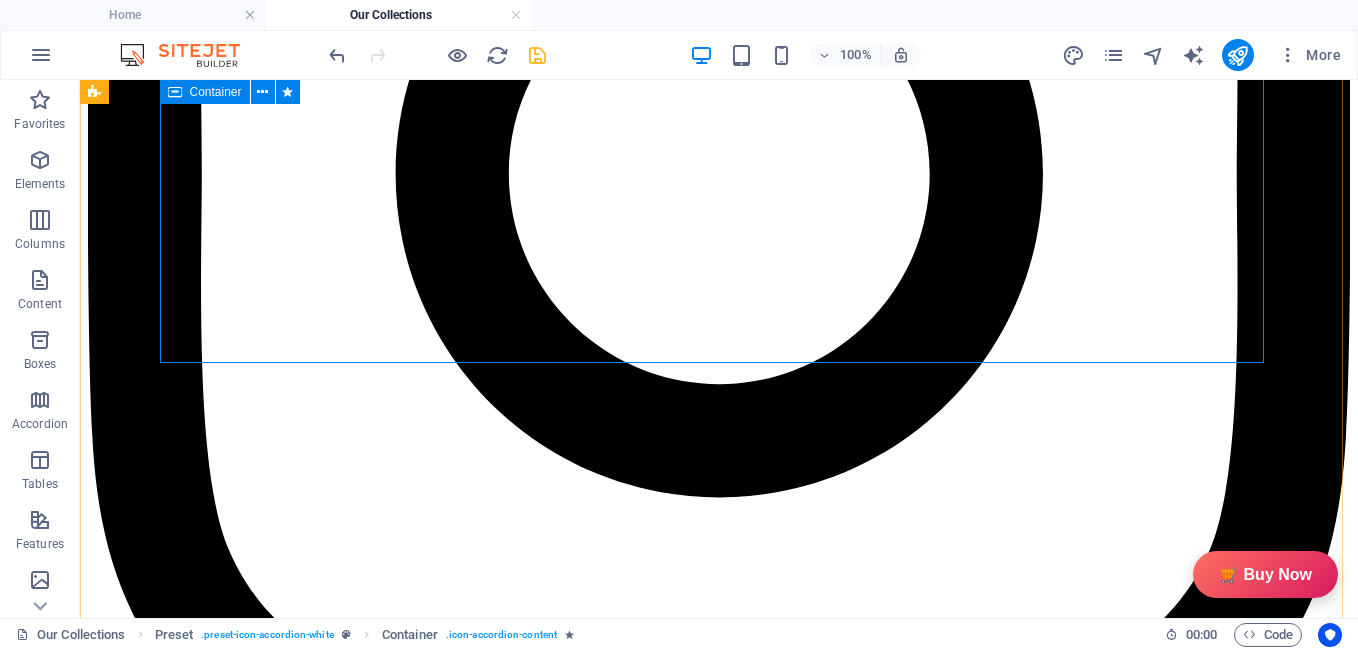 click on "Description GiftyBiz Scented Candles – Light Up Moments Hand-poured with love, GiftyBiz scented candles are crafted to bring warmth, elegance, and a touch of serenity to your space. Made from high-quality wax and infused with soothing fragrances, each candle is designed to elevate your mood and enhance any setting. Whether you're gifting or unwinding, our candles add charm, calm, and luxury in every flicker. Perfect for decor, self-care, or as a part of our curated gift boxes. Specification In The Box Sales Packages  1 Jar Candle No. of Content in Sales Packages Pack of 1 General Brand GiftyBiz Model Name Type Container Candle Series Jar Candle Ideal For Men, Women, Girls Fragrance Rose Material Soy Wax Occasion Anniversary, Birthday, Party Shape Cylindrical Burn Time 15 hrs Suitable For Home Decor, Gift Quantity 150 gm Gift Pack Nos Net Quantity 01   Review
★★★★☆
4.8/5.0
(120 Reviews)
Customer Reviews
[FIRST] [LAST]  - ★★★★★
[FIRST] [LAST]" at bounding box center [719, 12610] 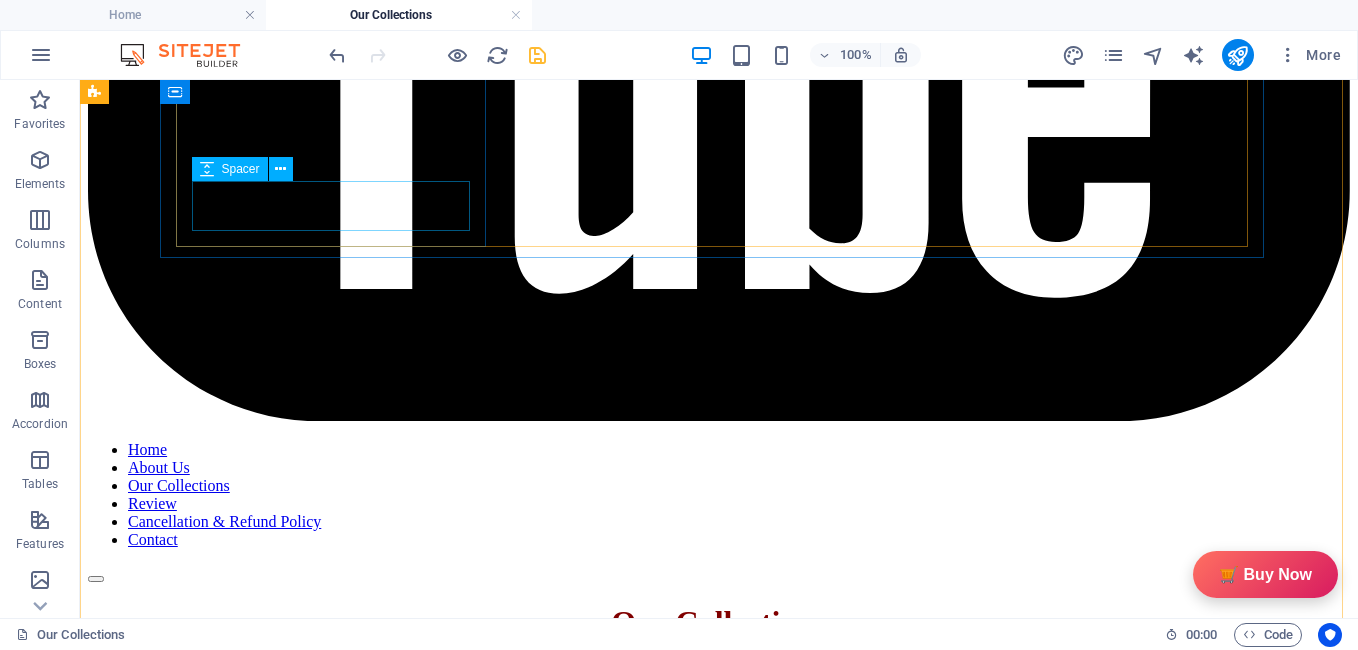 scroll, scrollTop: 4764, scrollLeft: 0, axis: vertical 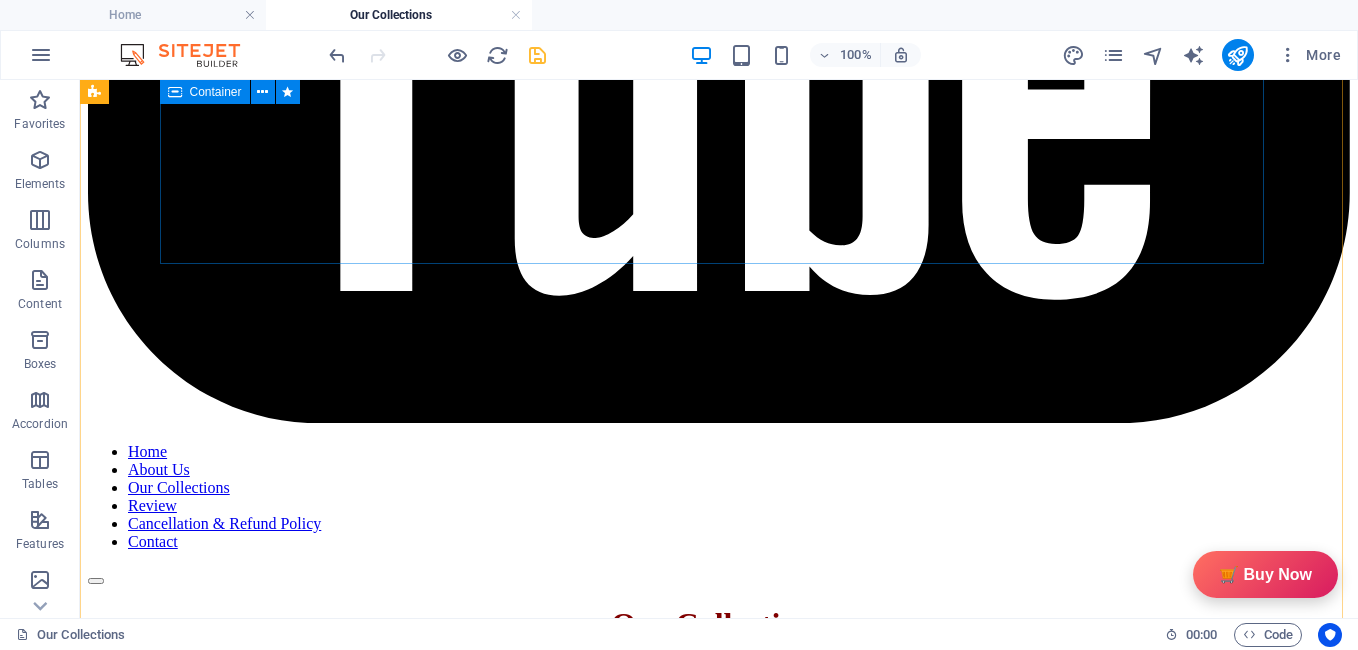 click on "Description GiftyBiz Scented Candles – Light Up Moments Hand-poured with love, GiftyBiz scented candles are crafted to bring warmth, elegance, and a touch of serenity to your space. Made from high-quality wax and infused with soothing fragrances, each candle is designed to elevate your mood and enhance any setting. Whether you're gifting or unwinding, our candles add charm, calm, and luxury in every flicker. Perfect for decor, self-care, or as a part of our curated gift boxes. Specification In The Box Sales Packages  1 Jar Candle No. of Content in Sales Packages Pack of 1 General Brand GiftyBiz Model Name Type Container Candle Series Jar Candle Ideal For Men, Women, Girls Fragrance Rose Material Soy Wax Occasion Anniversary, Birthday, Party Shape Cylindrical Burn Time 15 hrs Suitable For Home Decor, Gift Quantity 150 gm Gift Pack Nos Net Quantity 01   Review
★★★★☆
4.8/5.0
(120 Reviews)
Customer Reviews
[FIRST] [LAST]  - ★★★★★
[FIRST] [LAST]" at bounding box center [719, 16428] 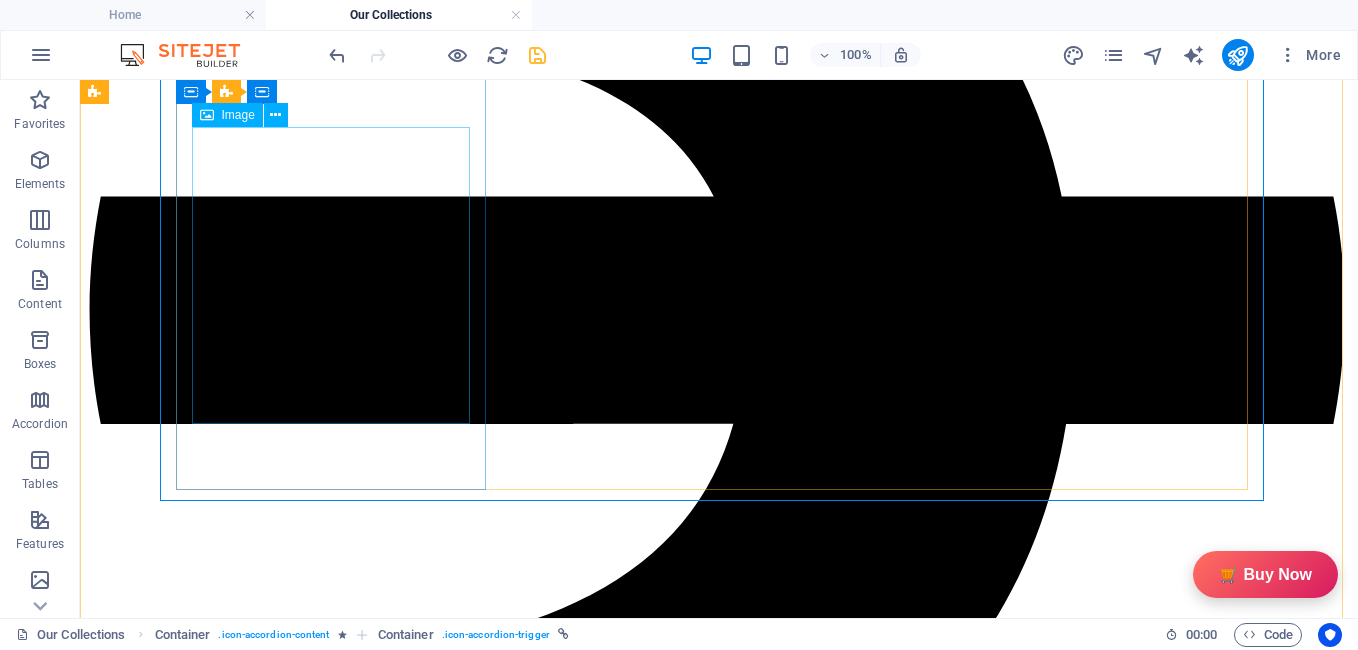 scroll, scrollTop: 6158, scrollLeft: 0, axis: vertical 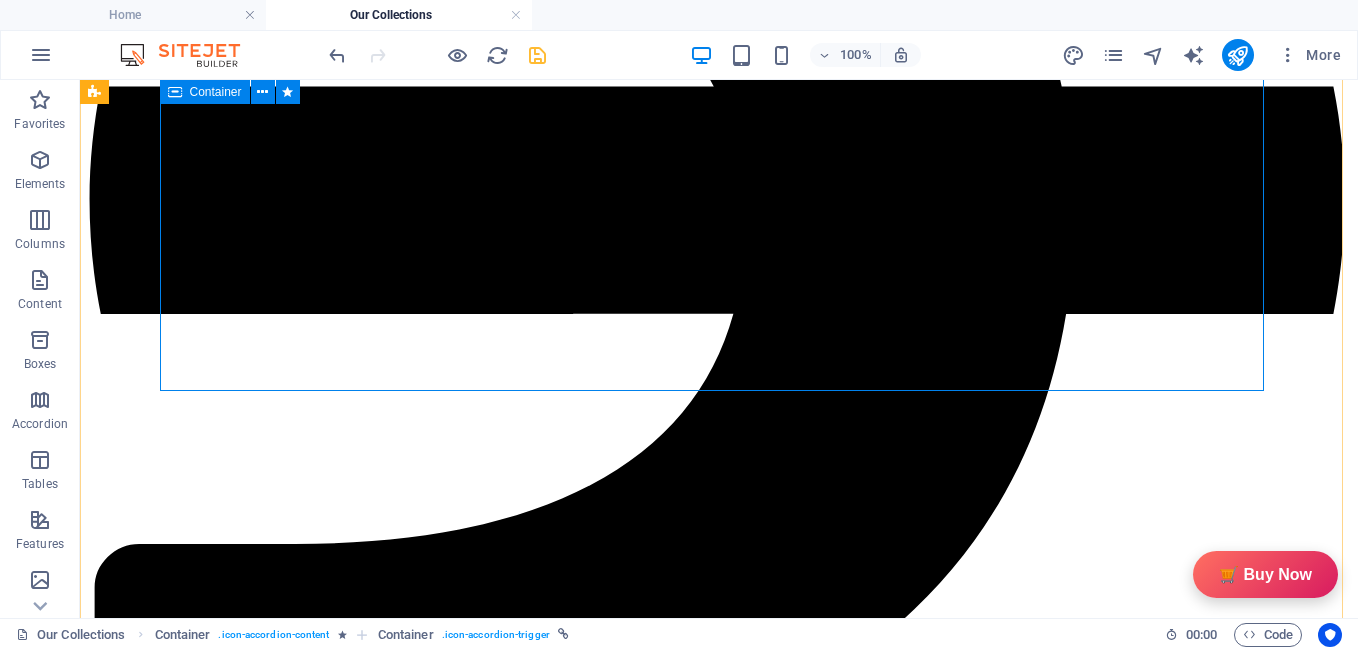 click on "Description GiftyBiz Scented Candles – Light Up Moments Hand-poured with love, GiftyBiz scented candles are crafted to bring warmth, elegance, and a touch of serenity to your space. Made from high-quality wax and infused with soothing fragrances, each candle is designed to elevate your mood and enhance any setting. Whether you're gifting or unwinding, our candles add charm, calm, and luxury in every flicker. Perfect for decor, self-care, or as a part of our curated gift boxes. Specification In The Box Sales Packages  1 Jar Candle No. of Content in Sales Packages Pack of 1 General Brand GiftyBiz Model Name Type Container Candle Series Jar Candle Ideal For Men, Women, Girls Fragrance Rose Material Soy Wax Occasion Anniversary, Birthday, Party Shape Cylindrical Burn Time 15 hrs Suitable For Home Decor, Gift Quantity 150 gm Gift Pack Nos Net Quantity 01   Review
★★★★☆
4.8/5.0
(120 Reviews)
Customer Reviews
[FIRST] [LAST]  - ★★★★★
[FIRST] [LAST]" at bounding box center (719, 20472) 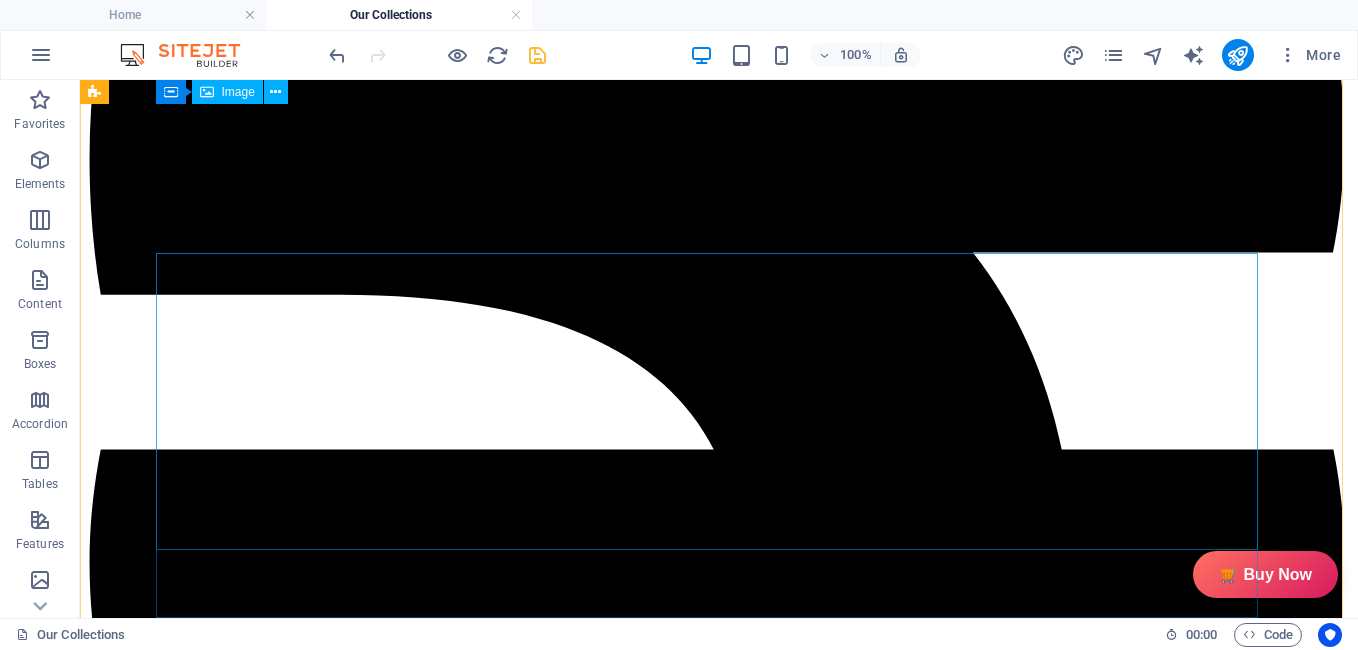 scroll, scrollTop: 7727, scrollLeft: 0, axis: vertical 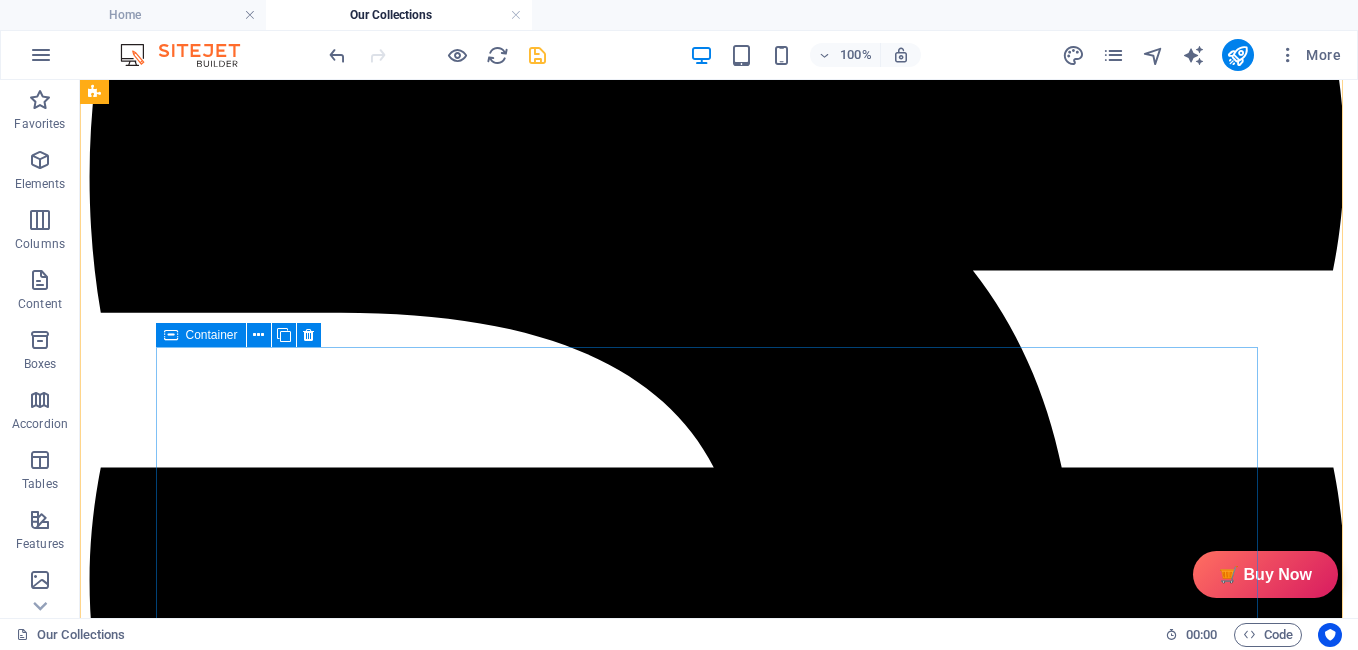 click at bounding box center [171, 335] 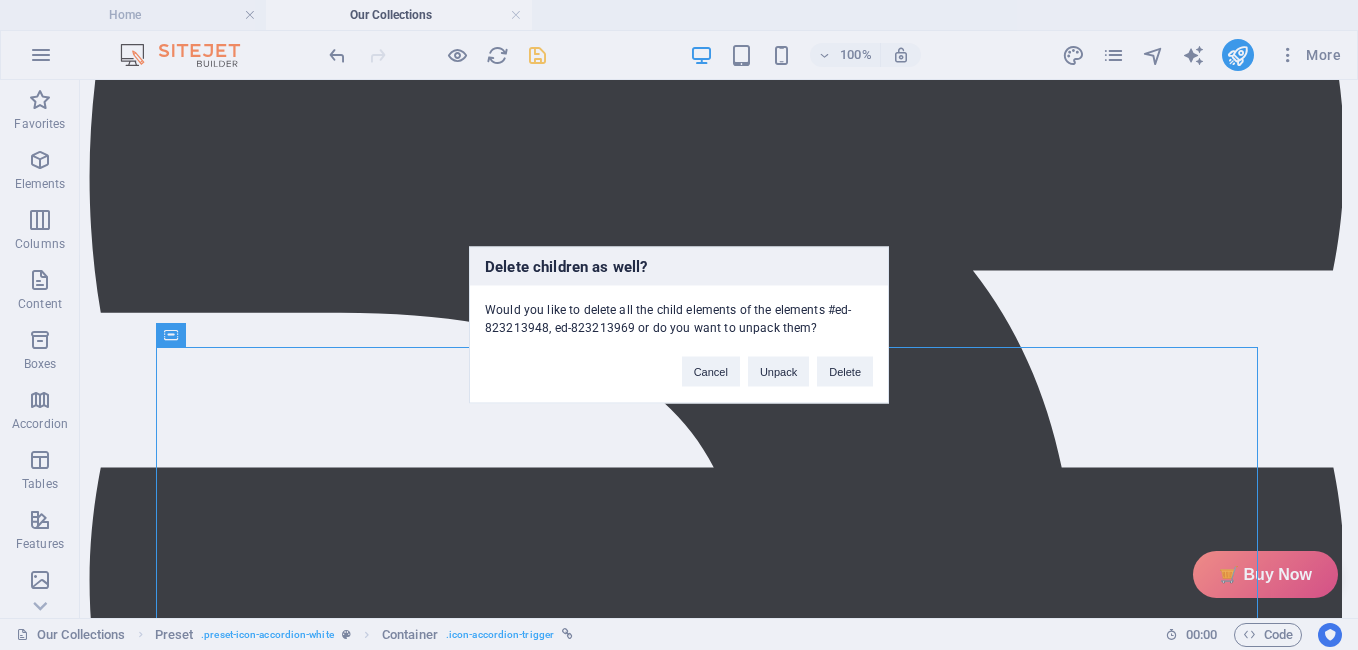 type 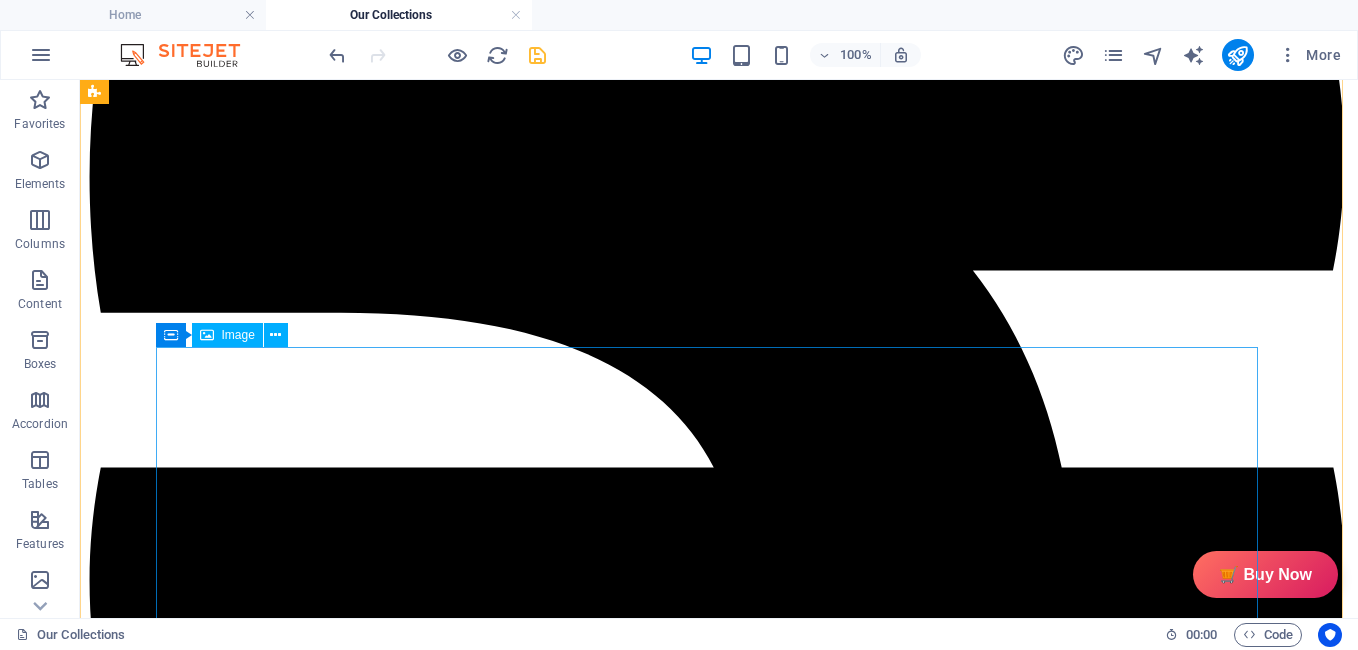 click at bounding box center (714, 25040) 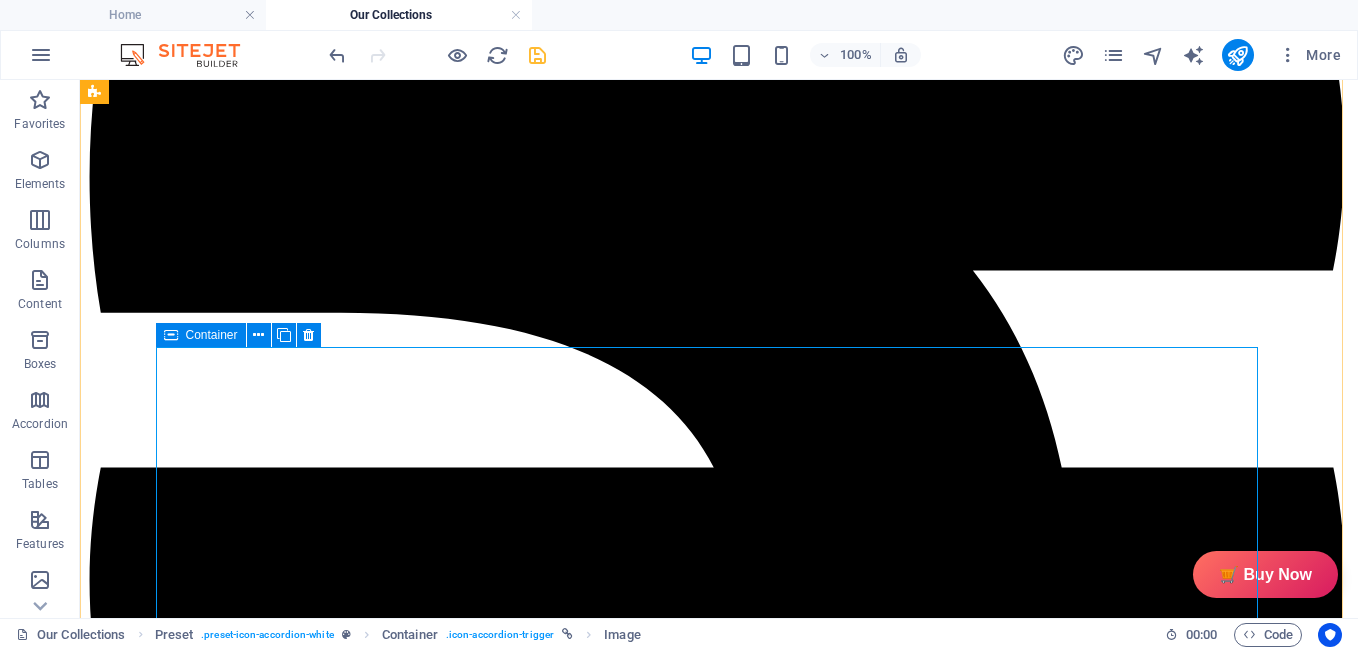 click at bounding box center (171, 335) 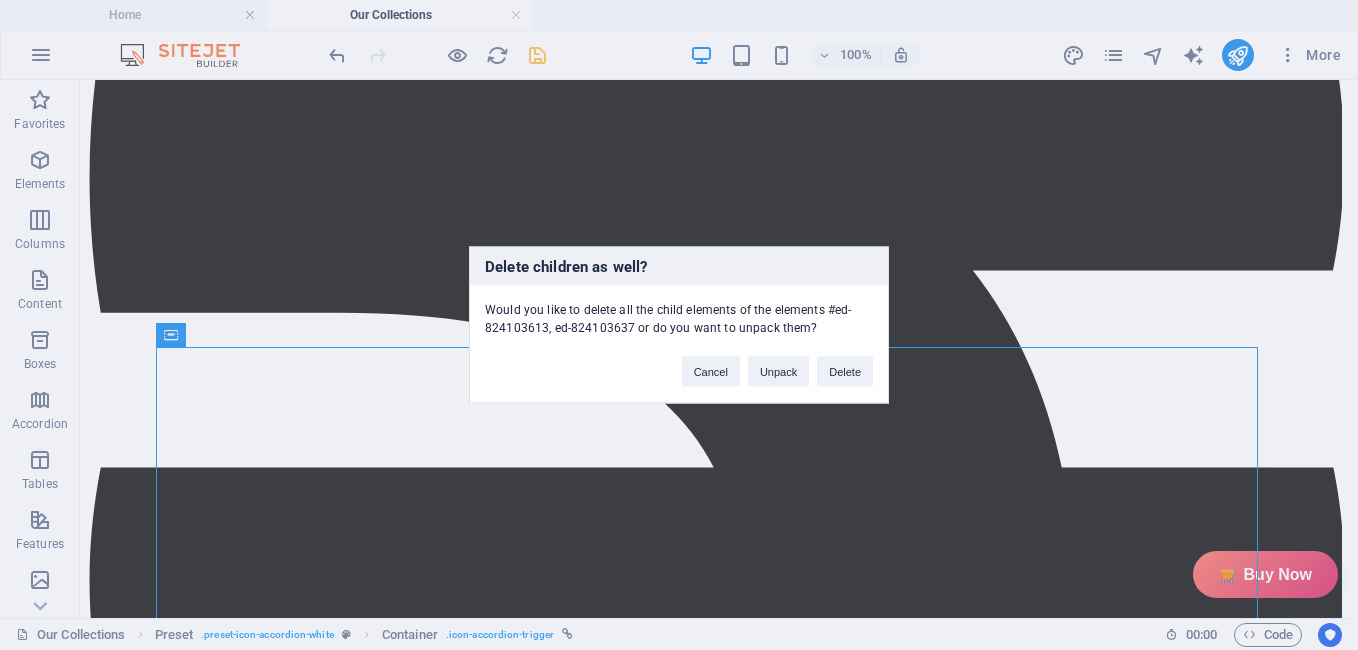 type 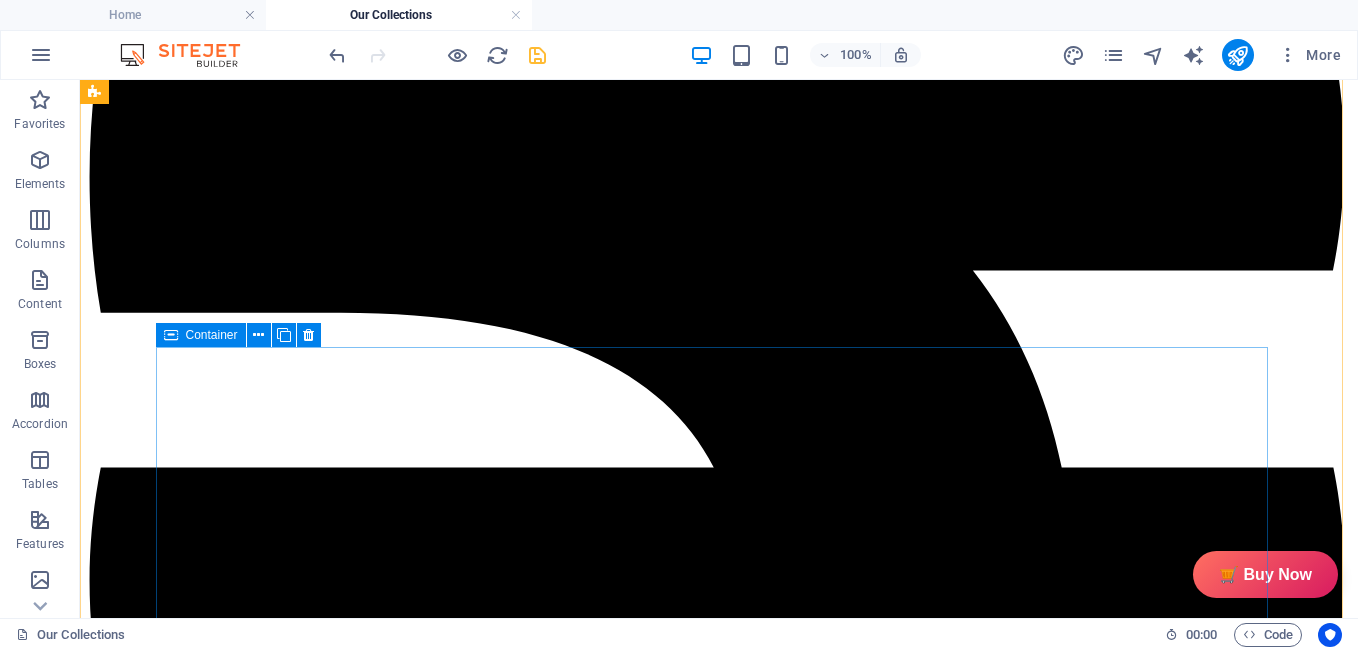 click at bounding box center [171, 335] 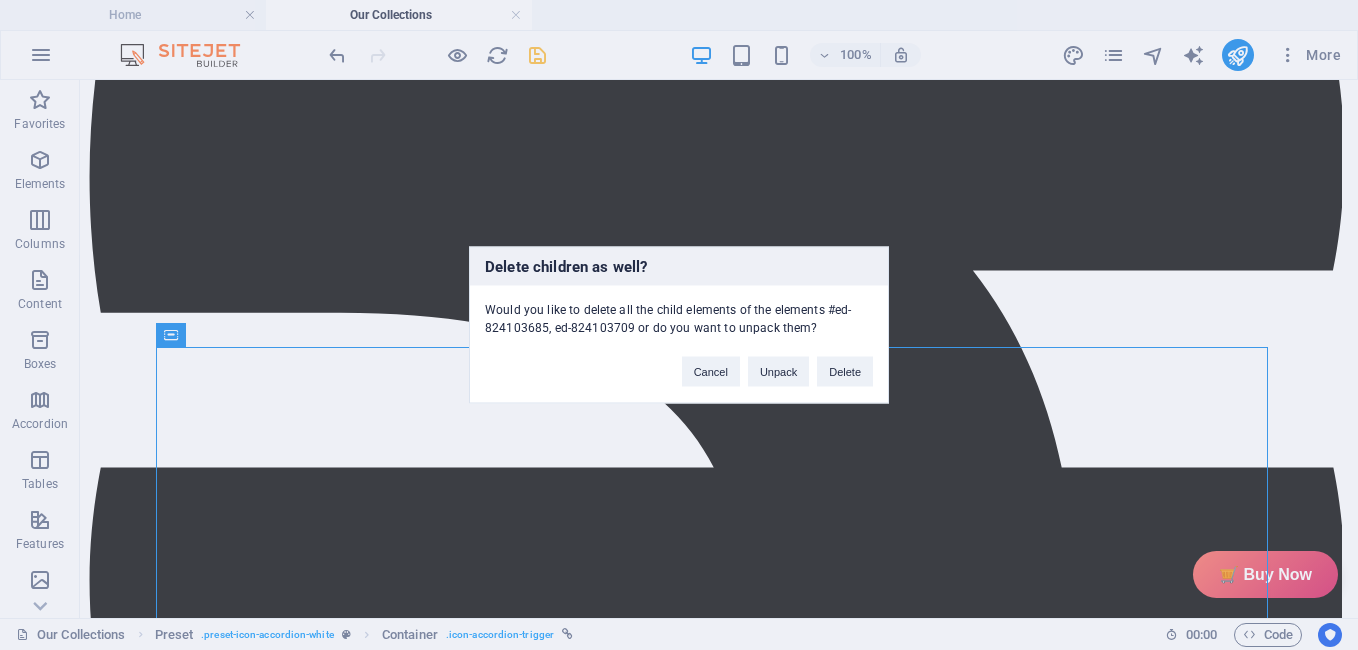 type 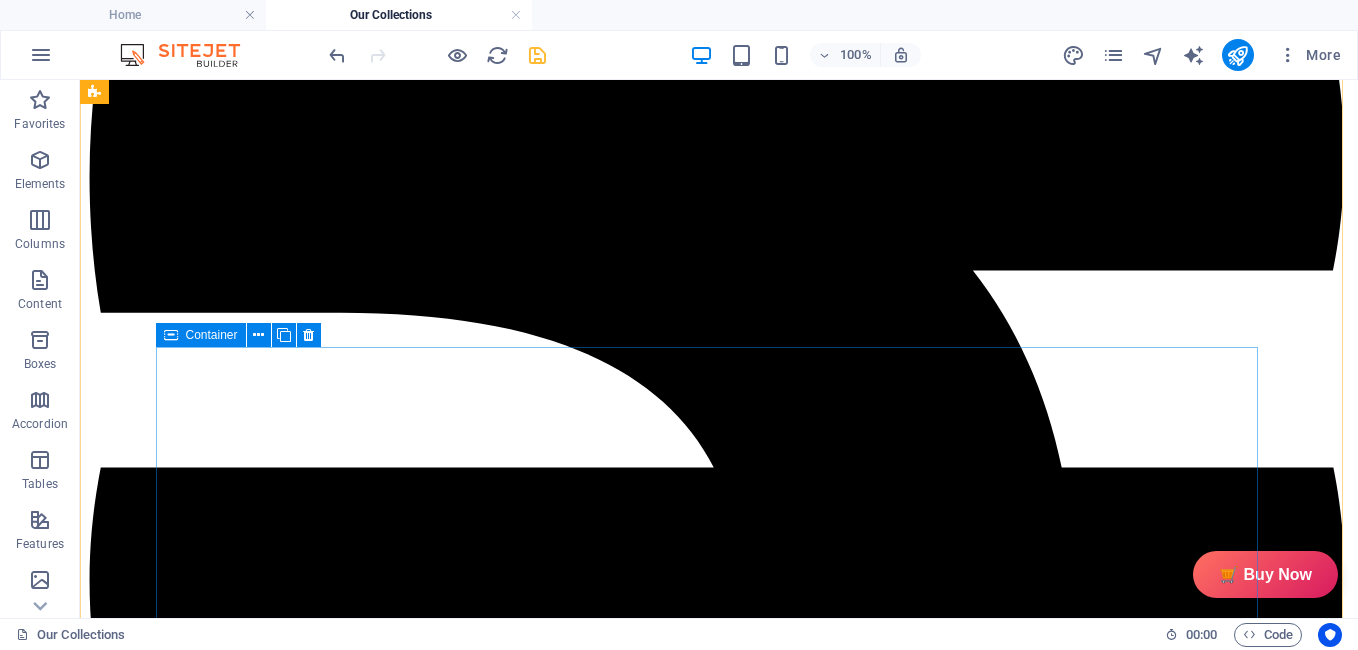 click at bounding box center (171, 335) 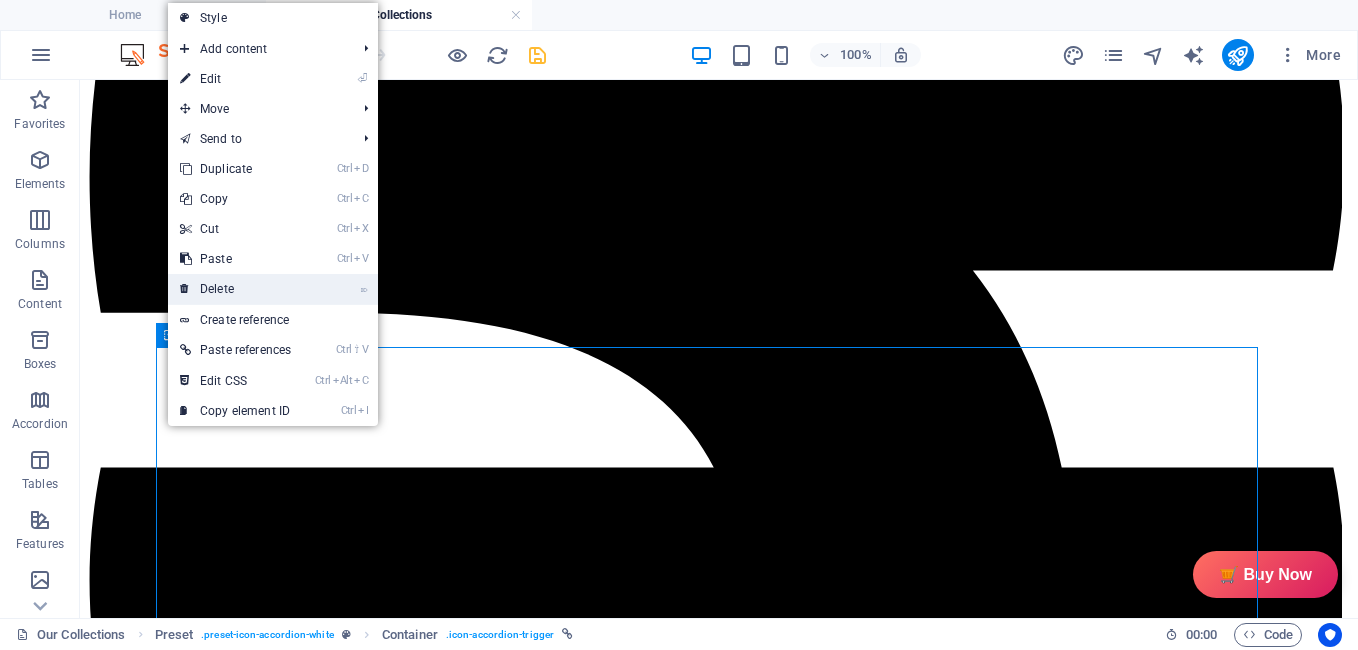 click on "⌦  Delete" at bounding box center (235, 289) 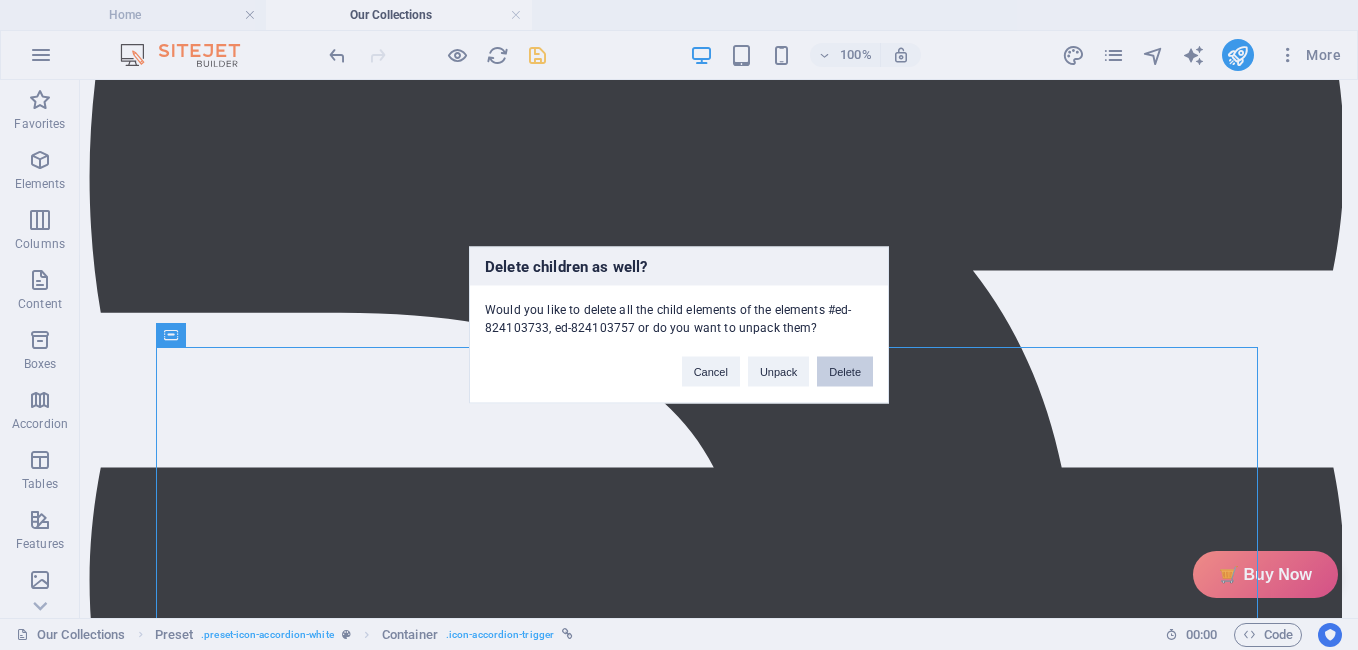 click on "Delete" at bounding box center (845, 372) 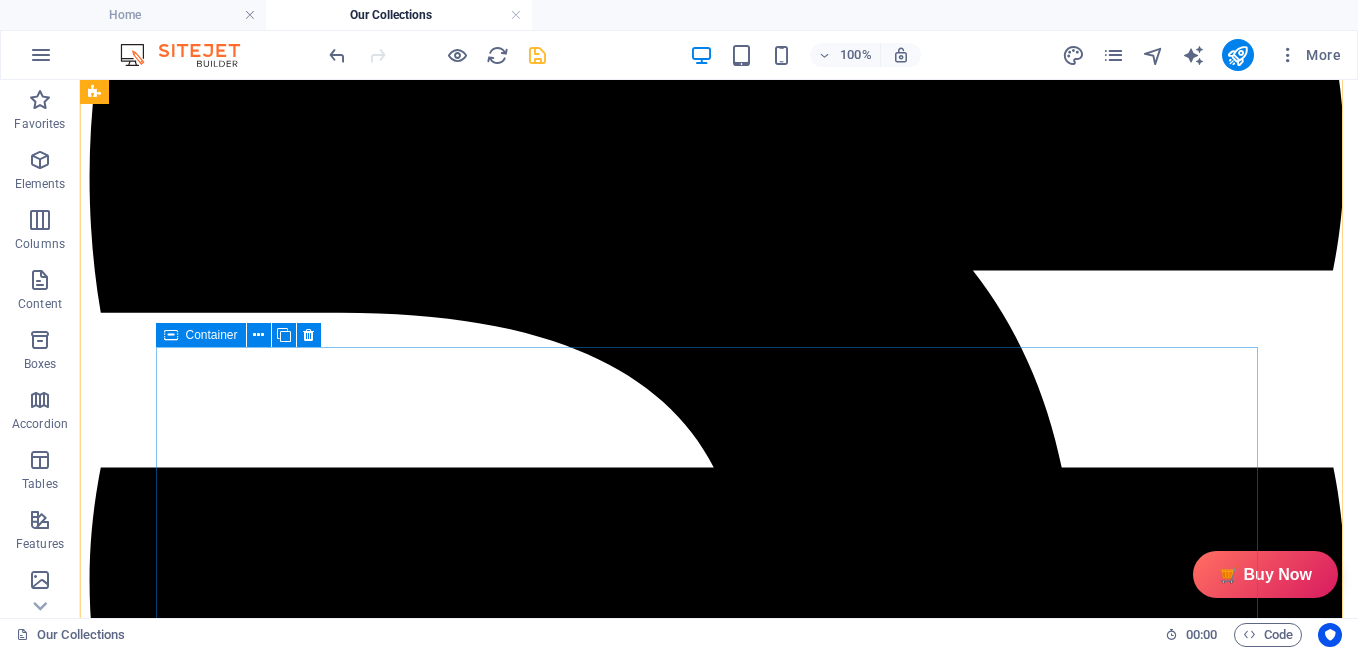 click at bounding box center [171, 335] 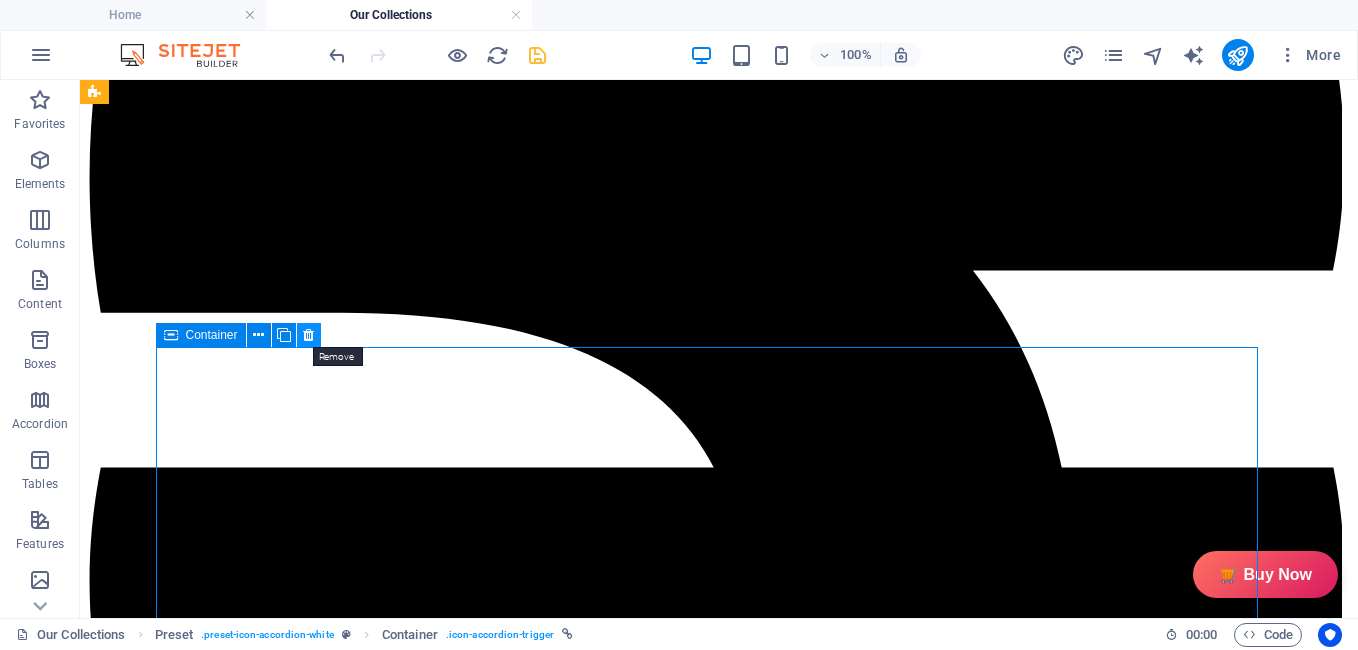 click at bounding box center [308, 335] 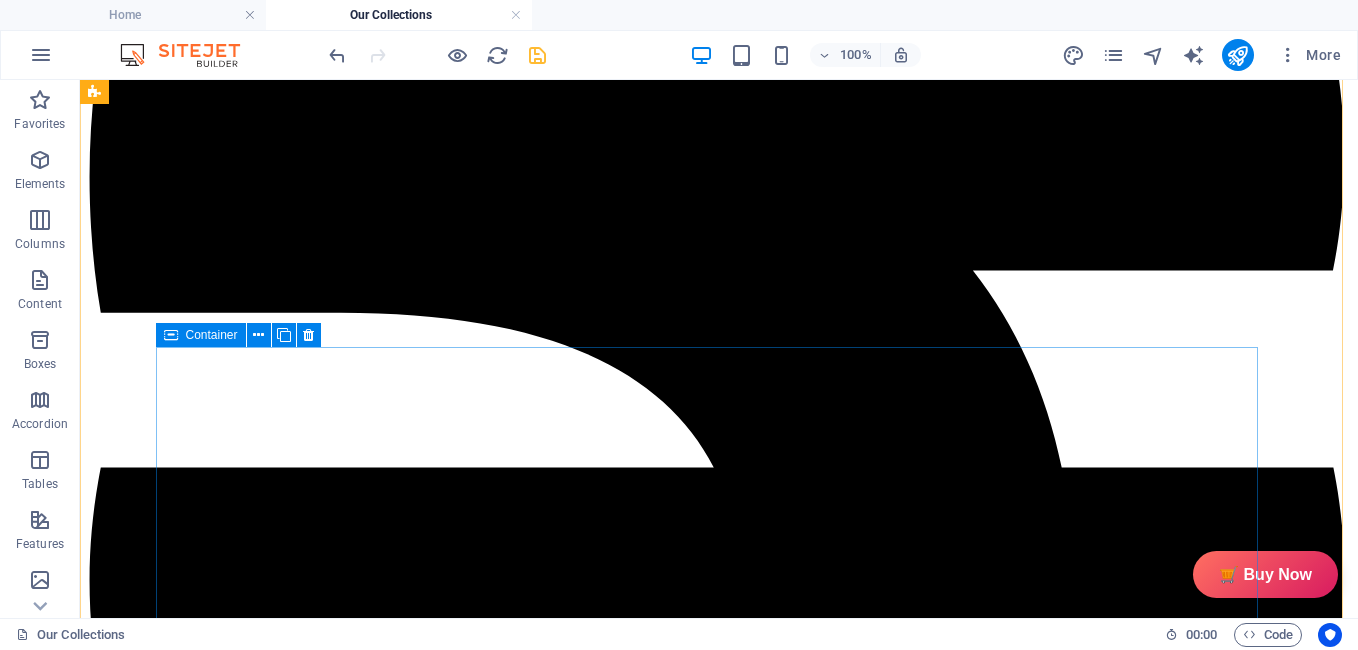 click at bounding box center (171, 335) 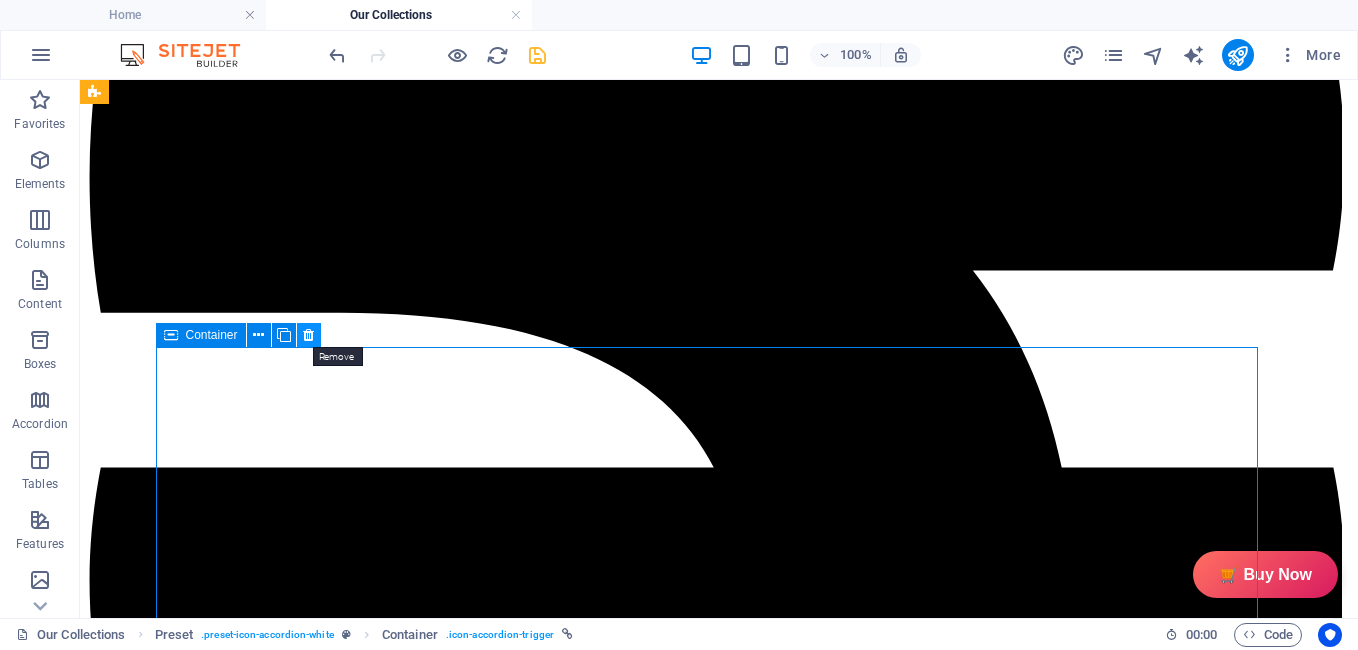 click at bounding box center (309, 335) 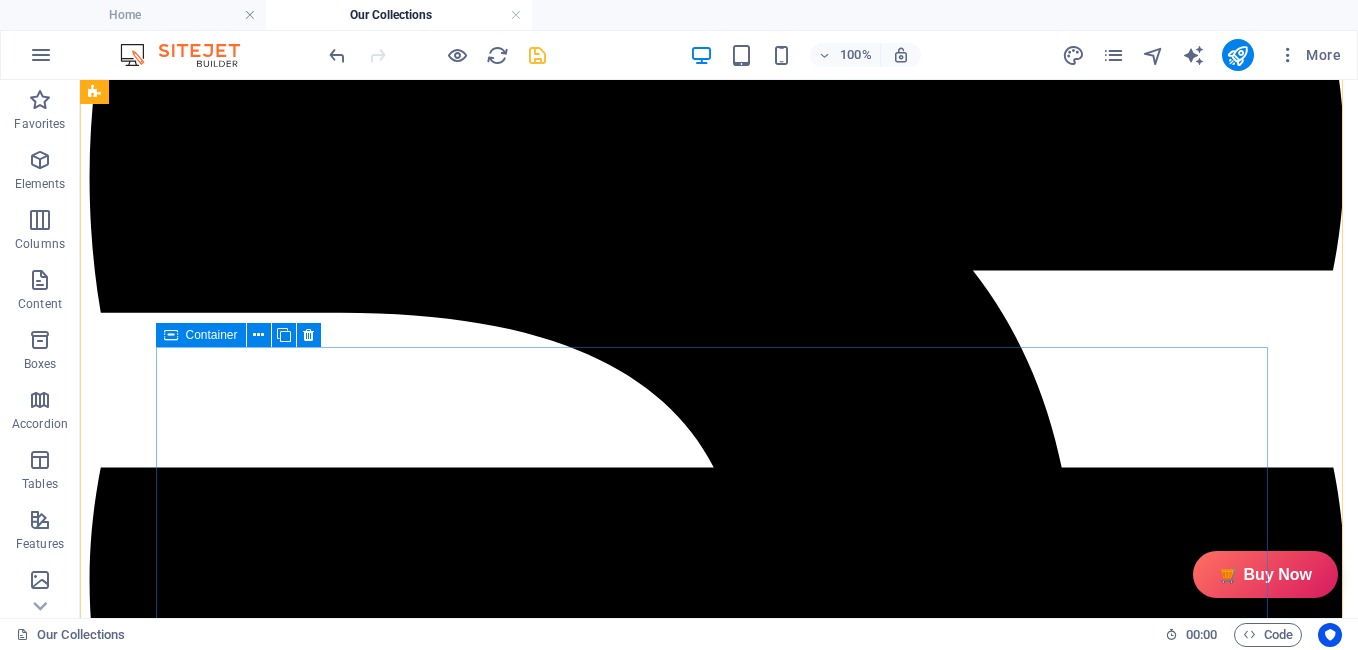 click at bounding box center (171, 335) 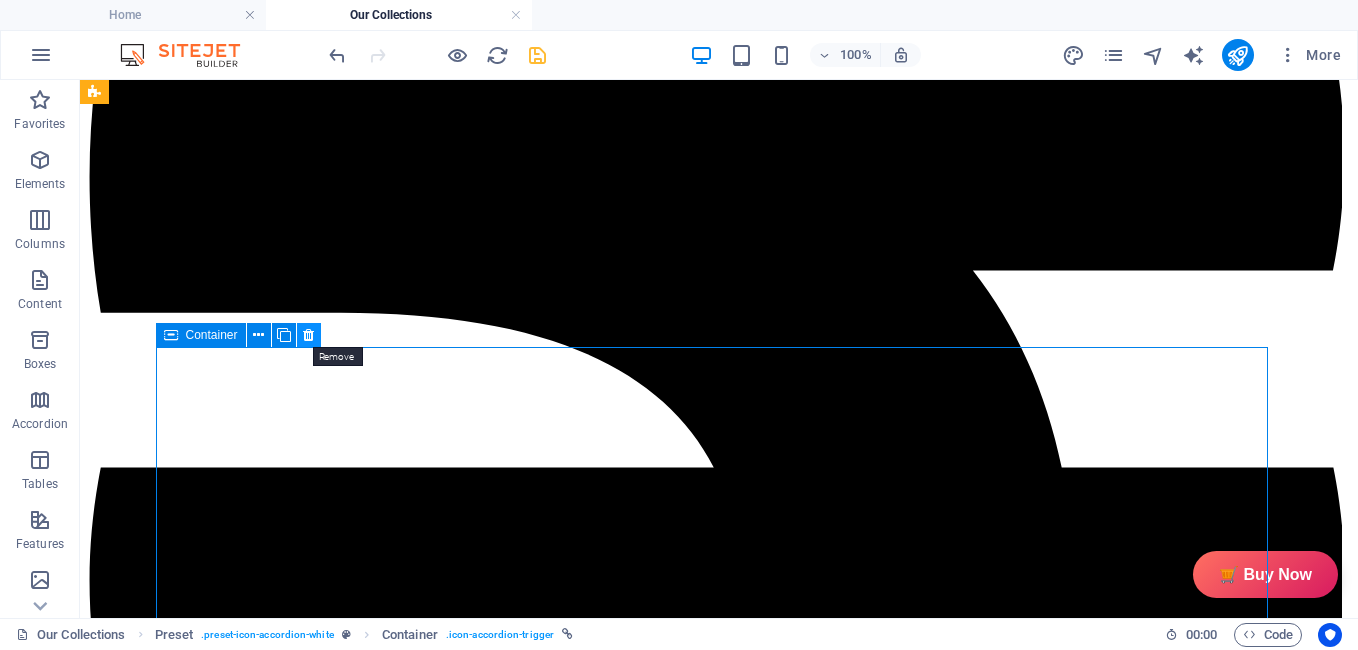 click at bounding box center (308, 335) 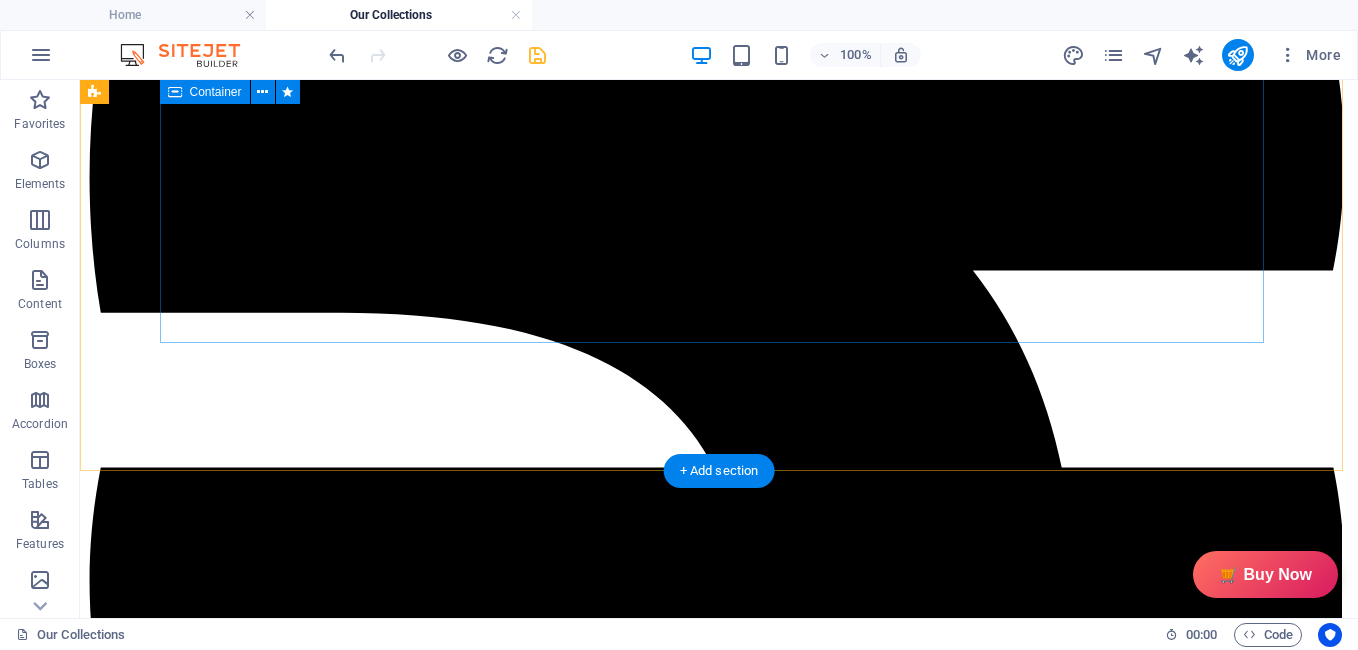 click on "Description GiftyBiz Scented Candles – Light Up Moments Hand-poured with love, GiftyBiz scented candles are crafted to bring warmth, elegance, and a touch of serenity to your space. Made from high-quality wax and infused with soothing fragrances, each candle is designed to elevate your mood and enhance any setting. Whether you're gifting or unwinding, our candles add charm, calm, and luxury in every flicker. Perfect for decor, self-care, or as a part of our curated gift boxes. Specification In The Box Sales Packages  1 Jar Candle No. of Content in Sales Packages Pack of 1 General Brand GiftyBiz Model Name Type Container Candle Series Jar Candle Ideal For Men, Women, Girls Fragrance Rose Material Soy Wax Occasion Anniversary, Birthday, Party Shape Cylindrical Burn Time 15 hrs Suitable For Home Decor, Gift Quantity 150 gm Gift Pack Nos Net Quantity 01   Review
★★★★☆
4.8/5.0
(120 Reviews)
Customer Reviews
[FIRST] [LAST]  - ★★★★★
[FIRST] [LAST]" at bounding box center [719, 24340] 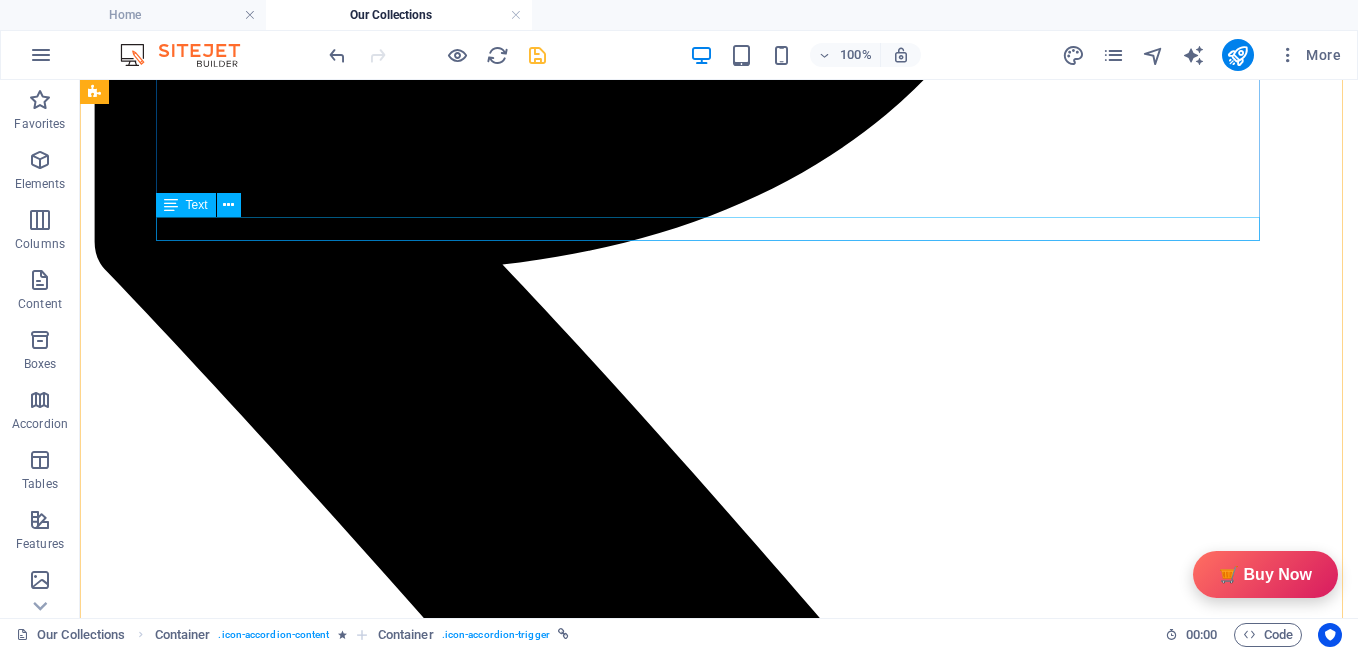 scroll, scrollTop: 6677, scrollLeft: 0, axis: vertical 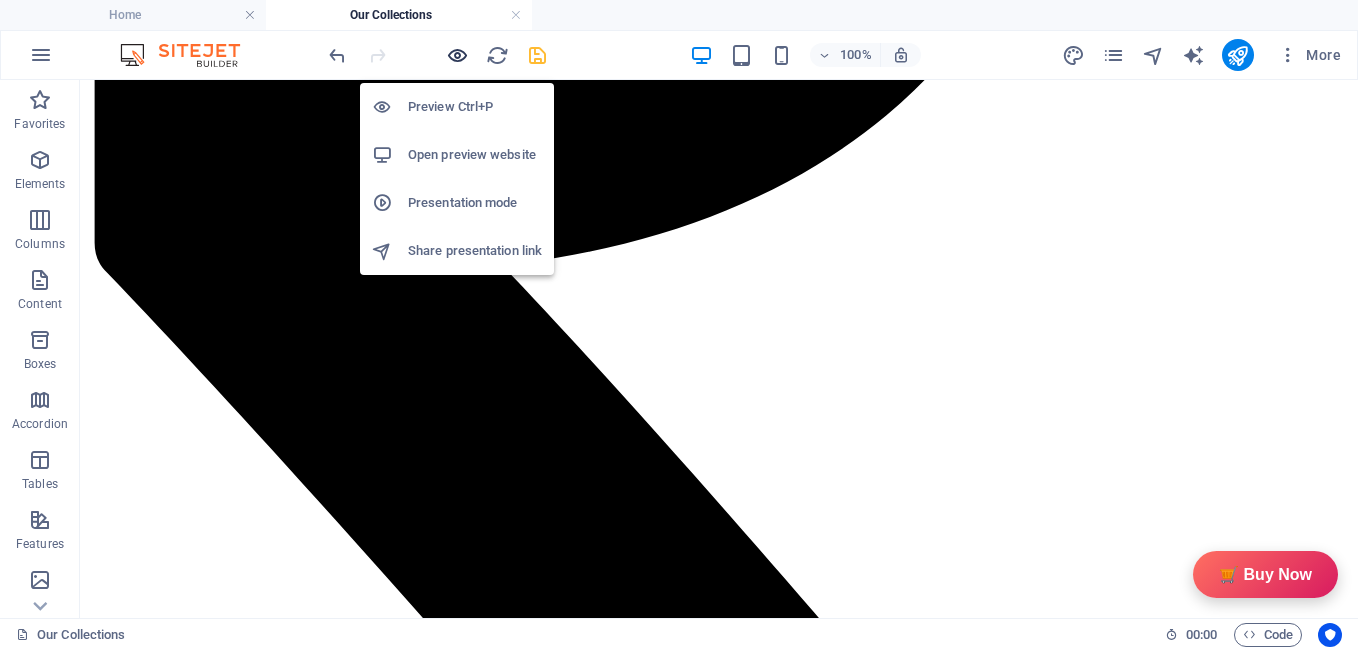 click at bounding box center (457, 55) 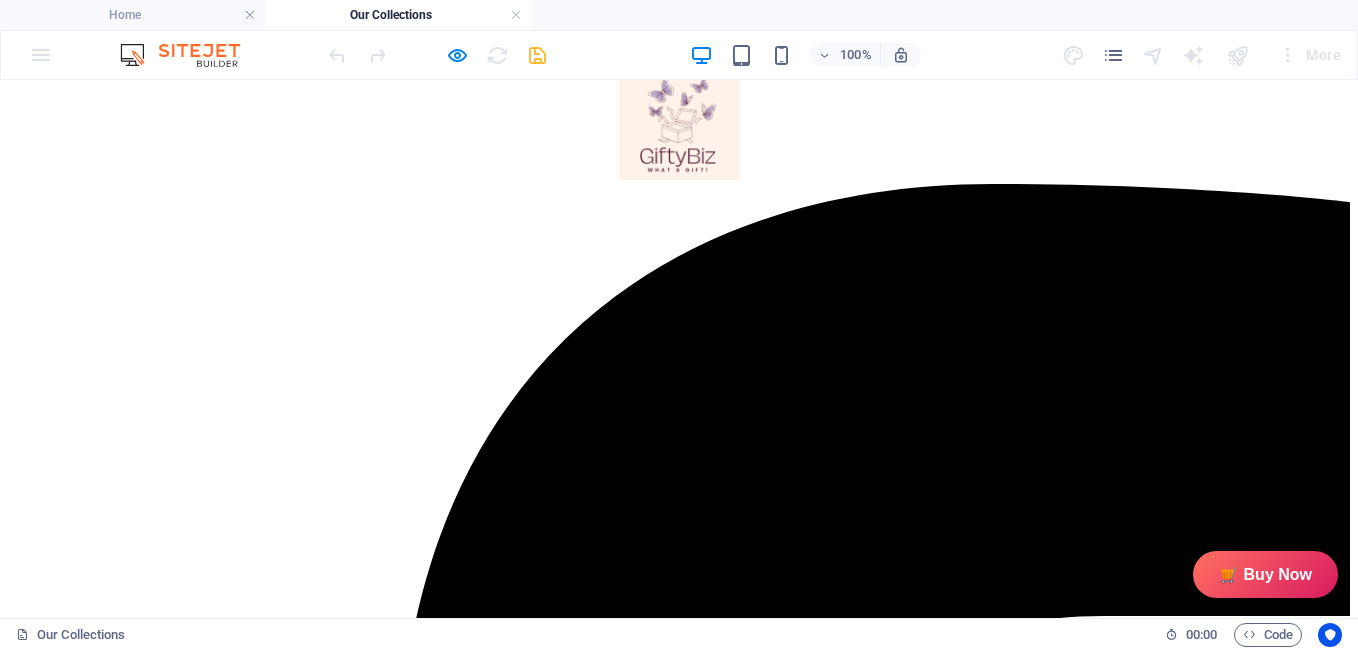 scroll, scrollTop: 42, scrollLeft: 0, axis: vertical 